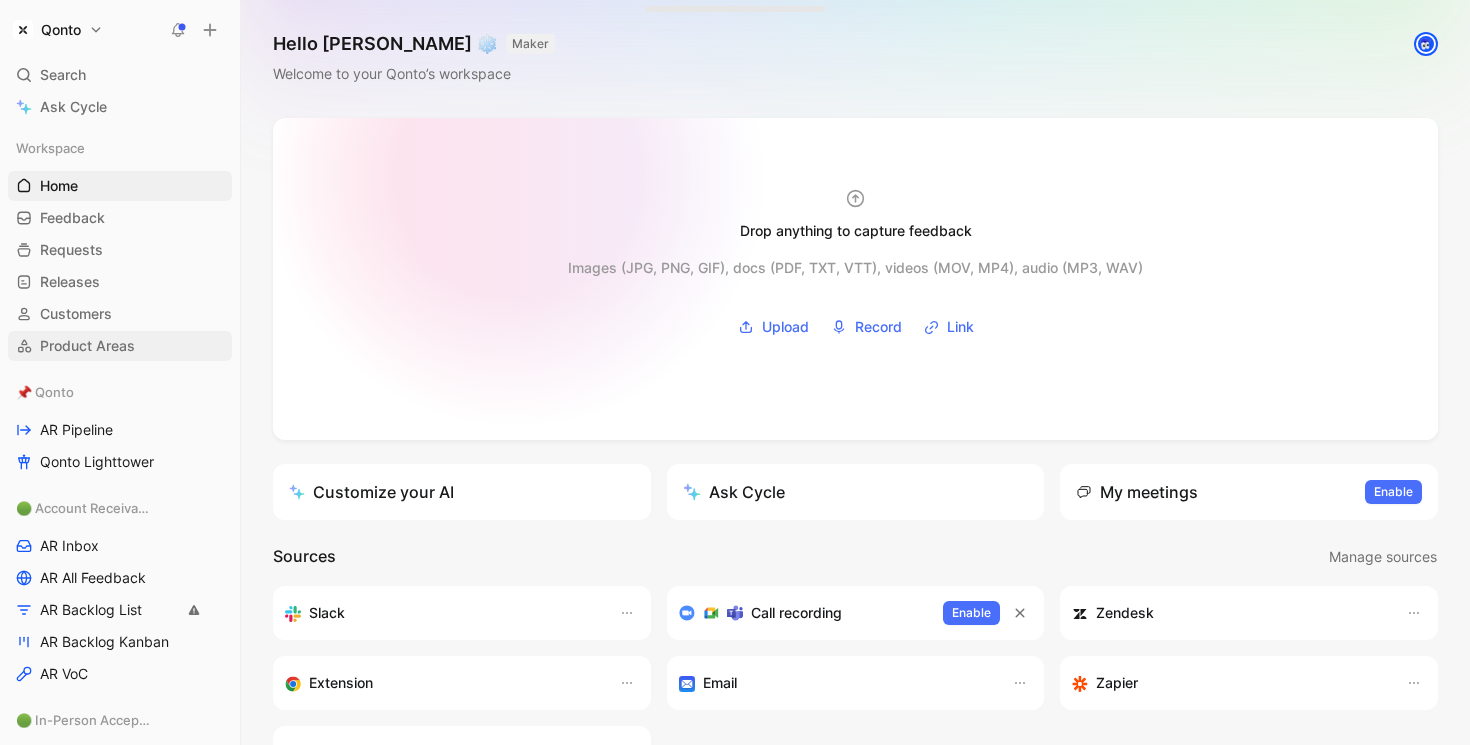 scroll, scrollTop: 0, scrollLeft: 0, axis: both 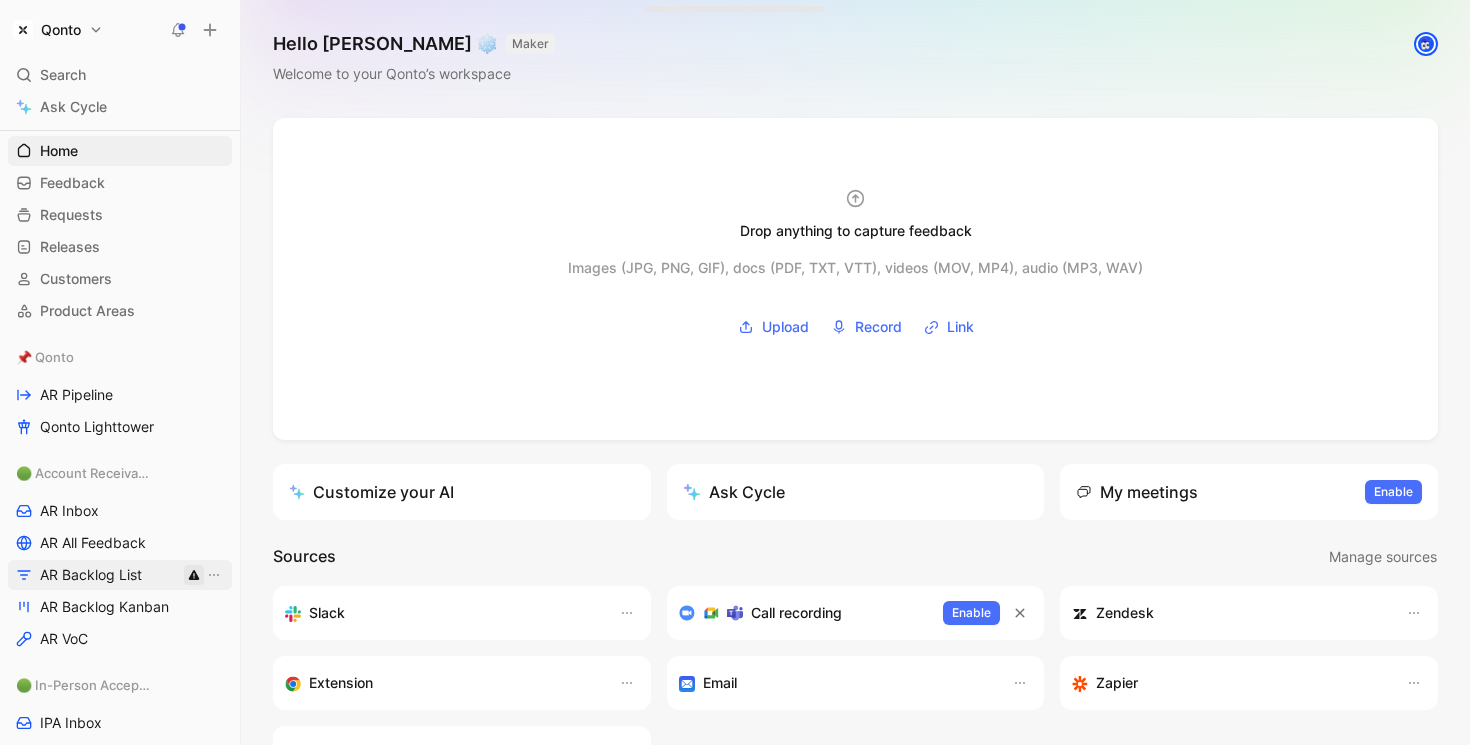 click 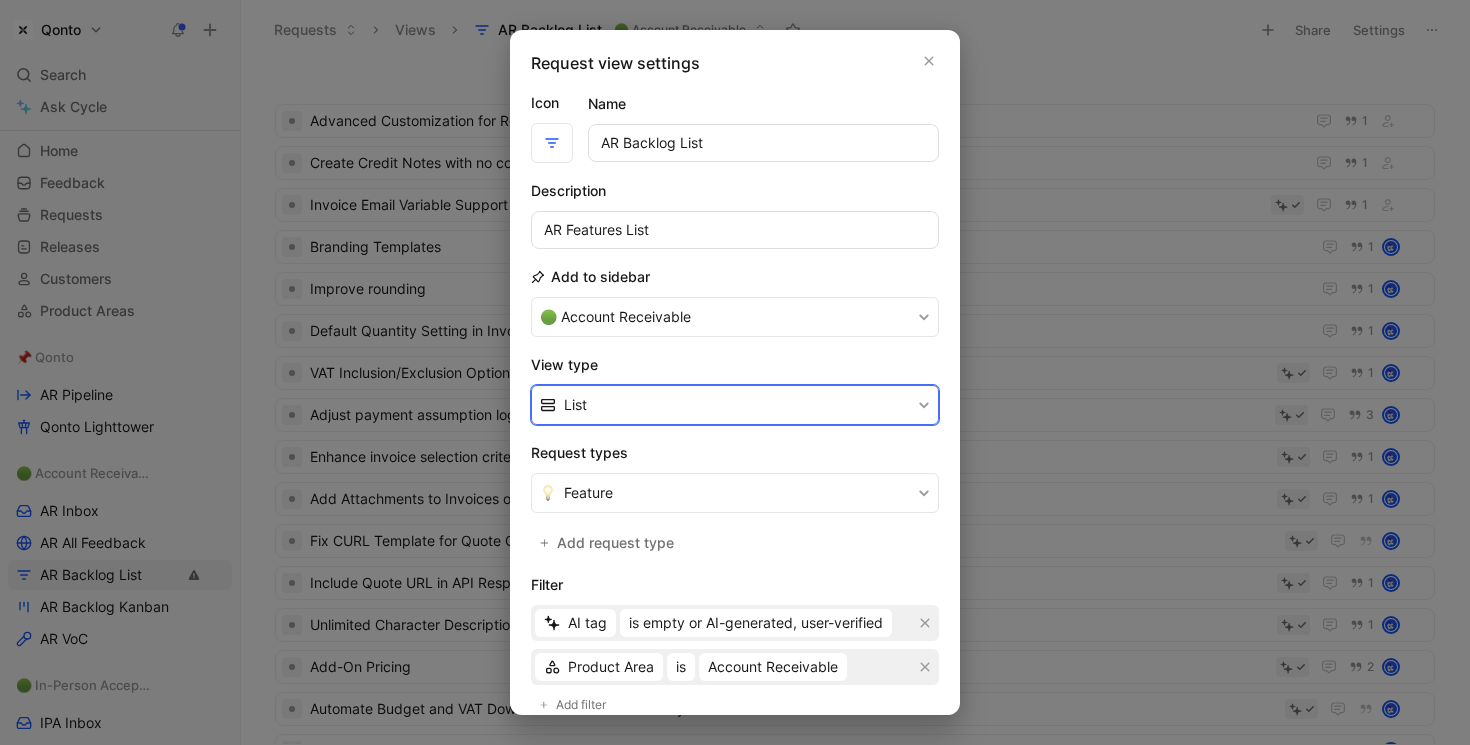 click on "List" at bounding box center (735, 405) 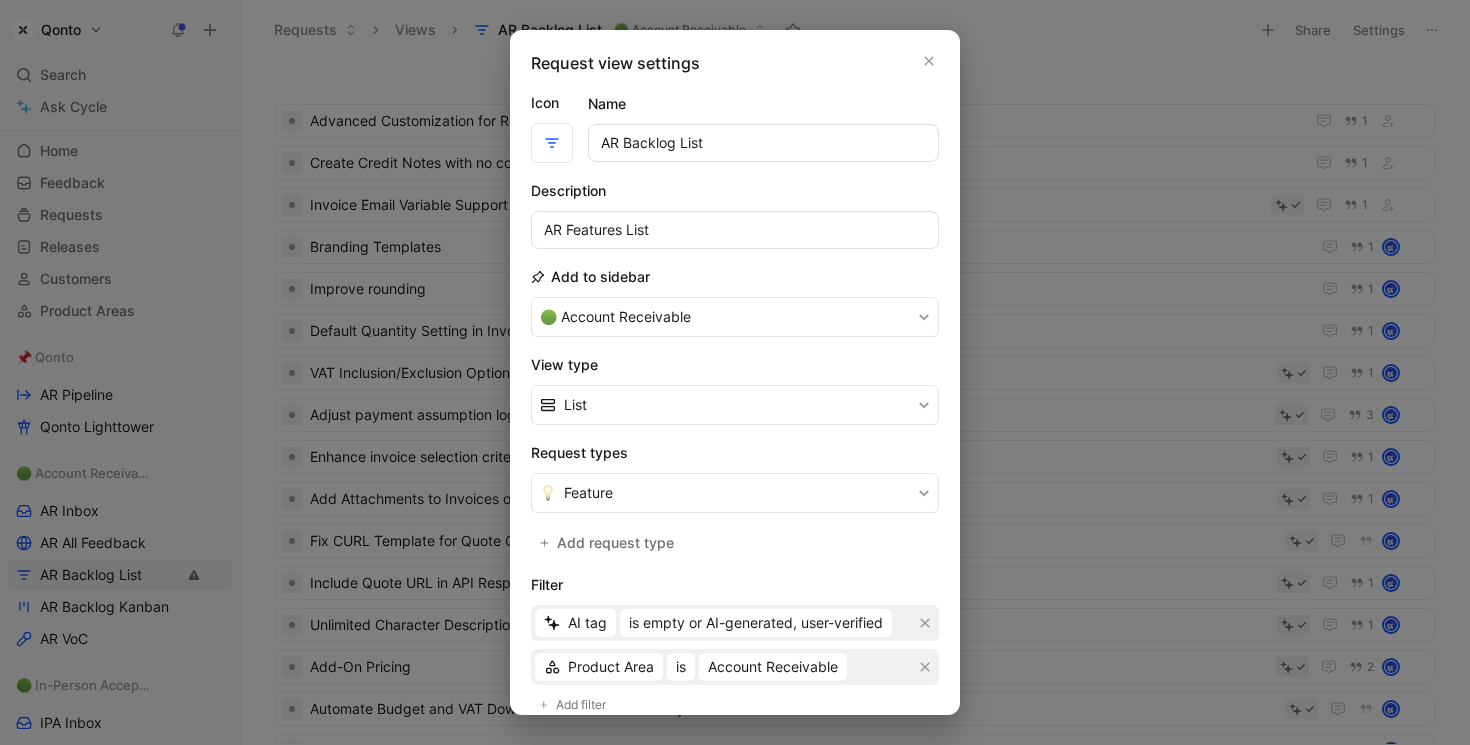 click on "Request view settings Icon Name AR Backlog List Description AR Features List Add to sidebar 🟢 Account Receivable View type List Request types Feature Add request type Filter AI tag is empty or AI-generated, user-verified Product Area is Account Receivable Add filter Sort Add sort Group Add group Properties 7 hidden properties Aggregate metrics Soon Delete view Cancel Save" at bounding box center (735, 372) 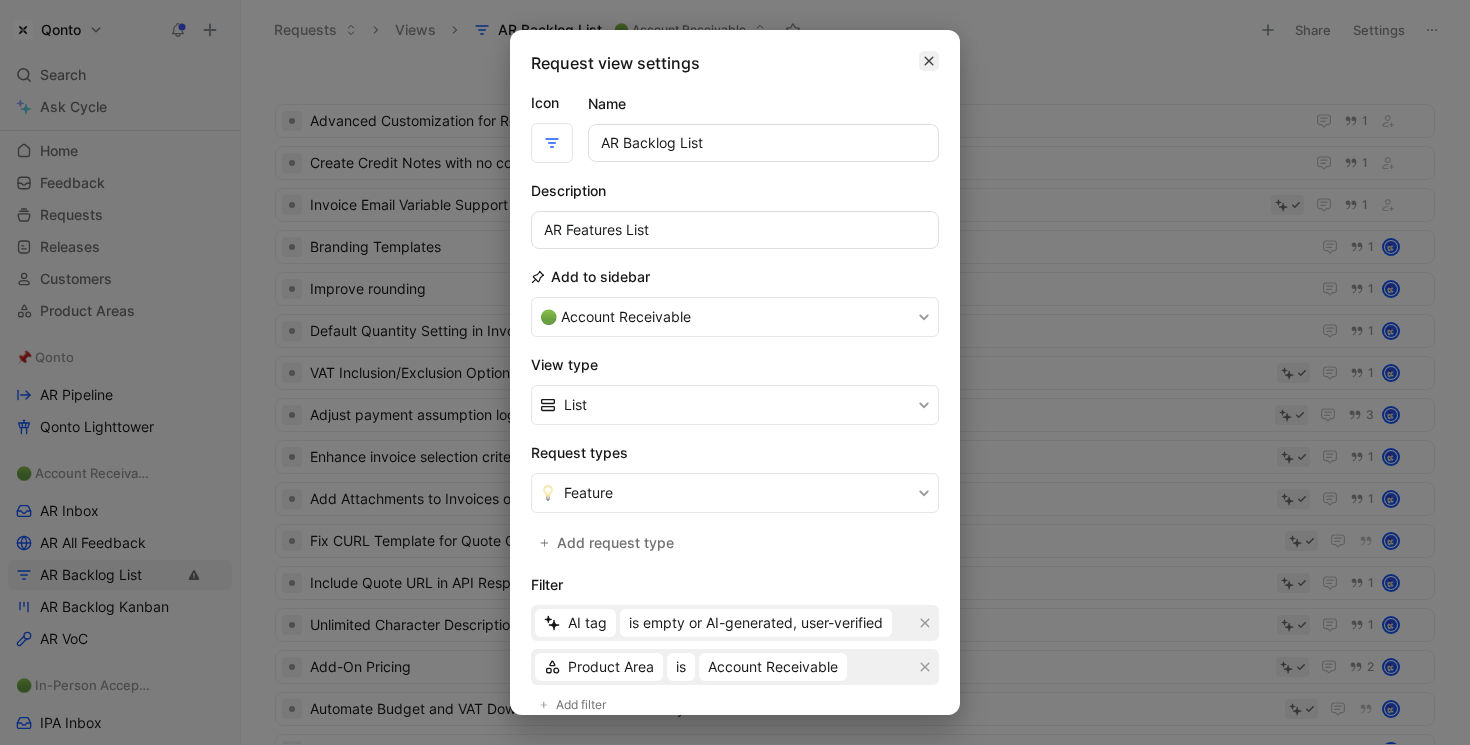 click at bounding box center (929, 61) 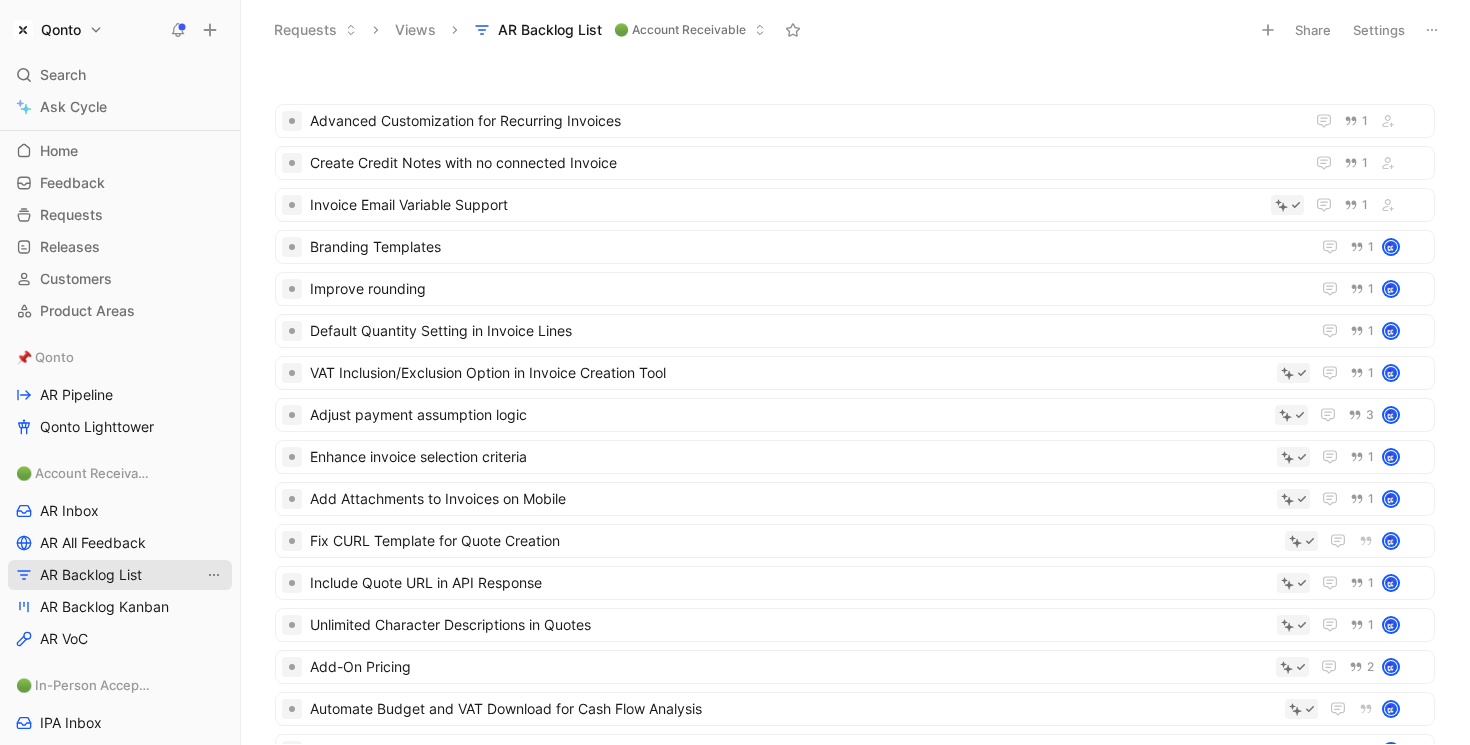click 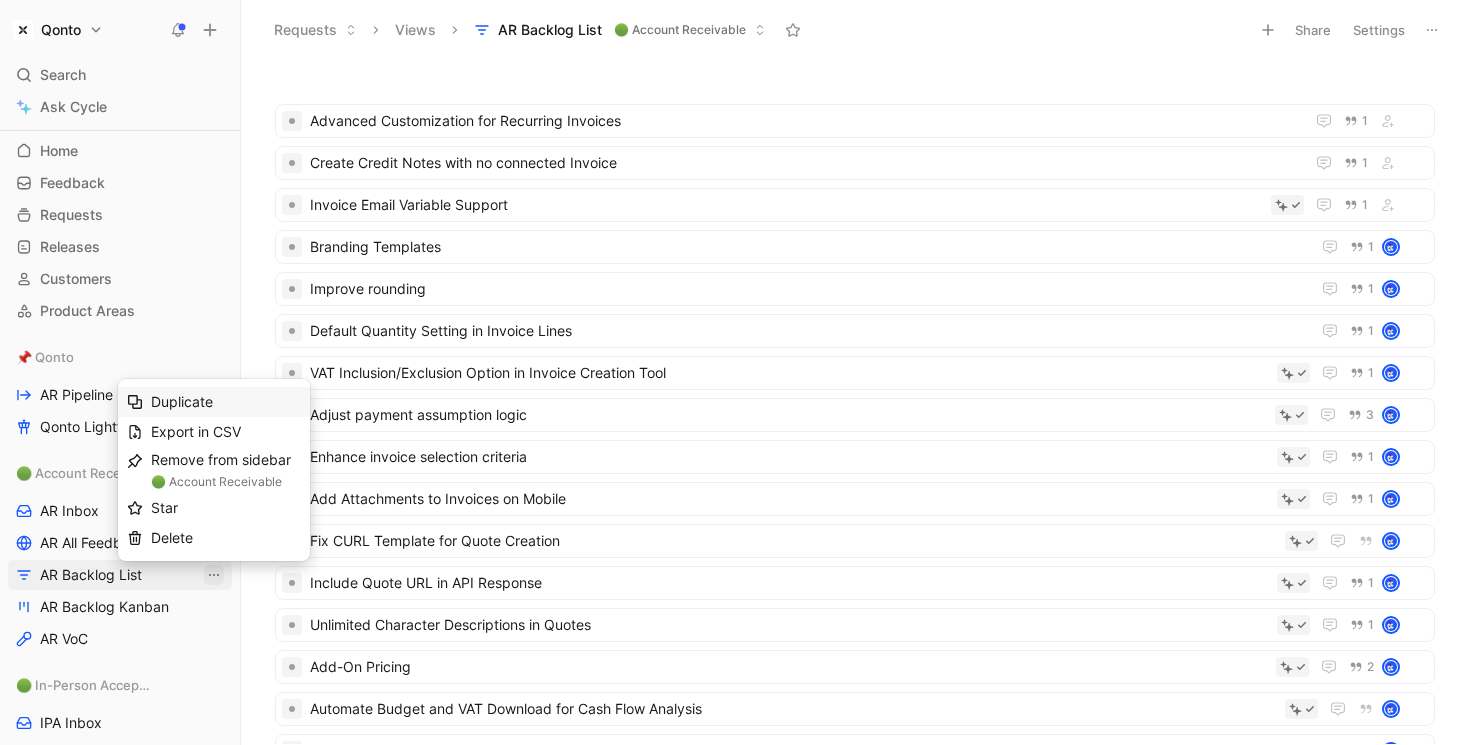click on "Duplicate" at bounding box center (226, 402) 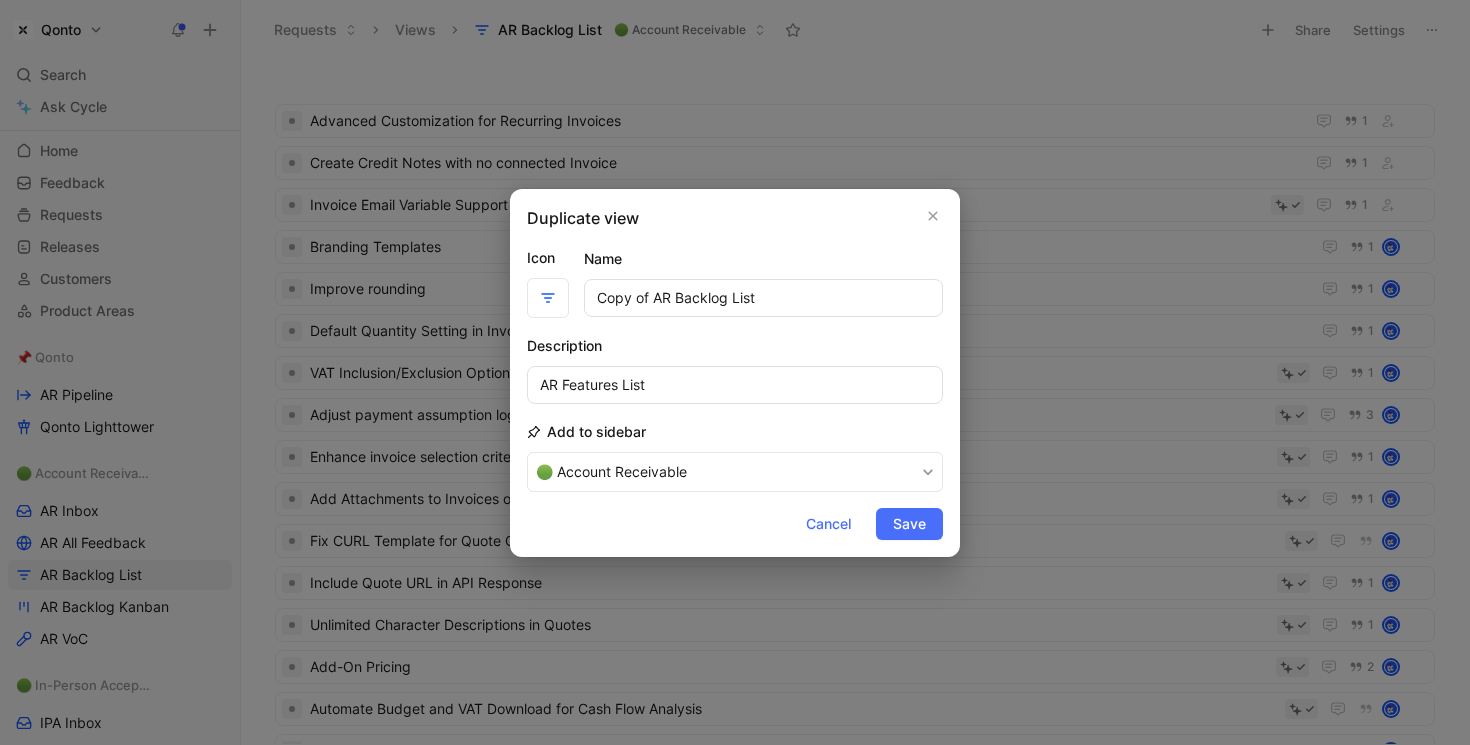 click on "Copy of AR Backlog List" at bounding box center [763, 298] 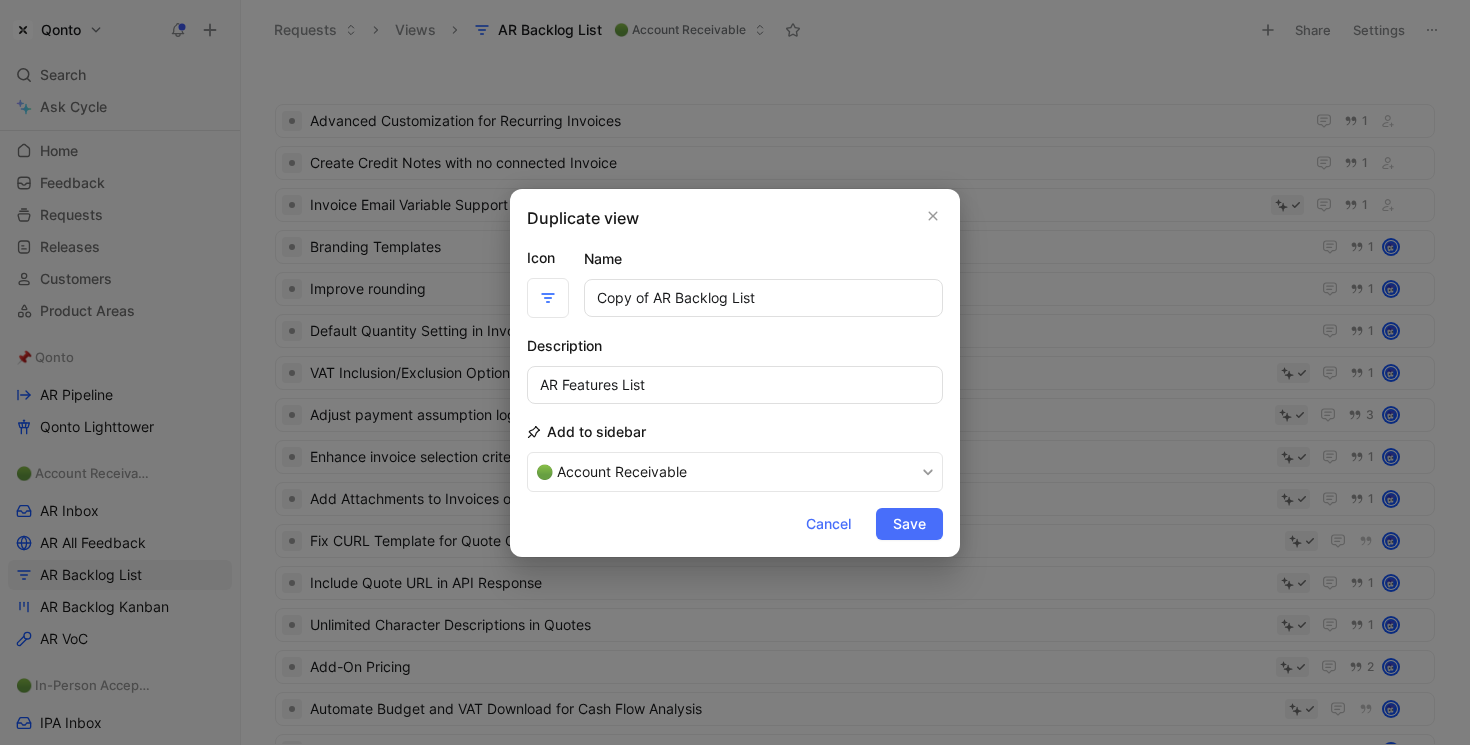 drag, startPoint x: 654, startPoint y: 297, endPoint x: 494, endPoint y: 289, distance: 160.19987 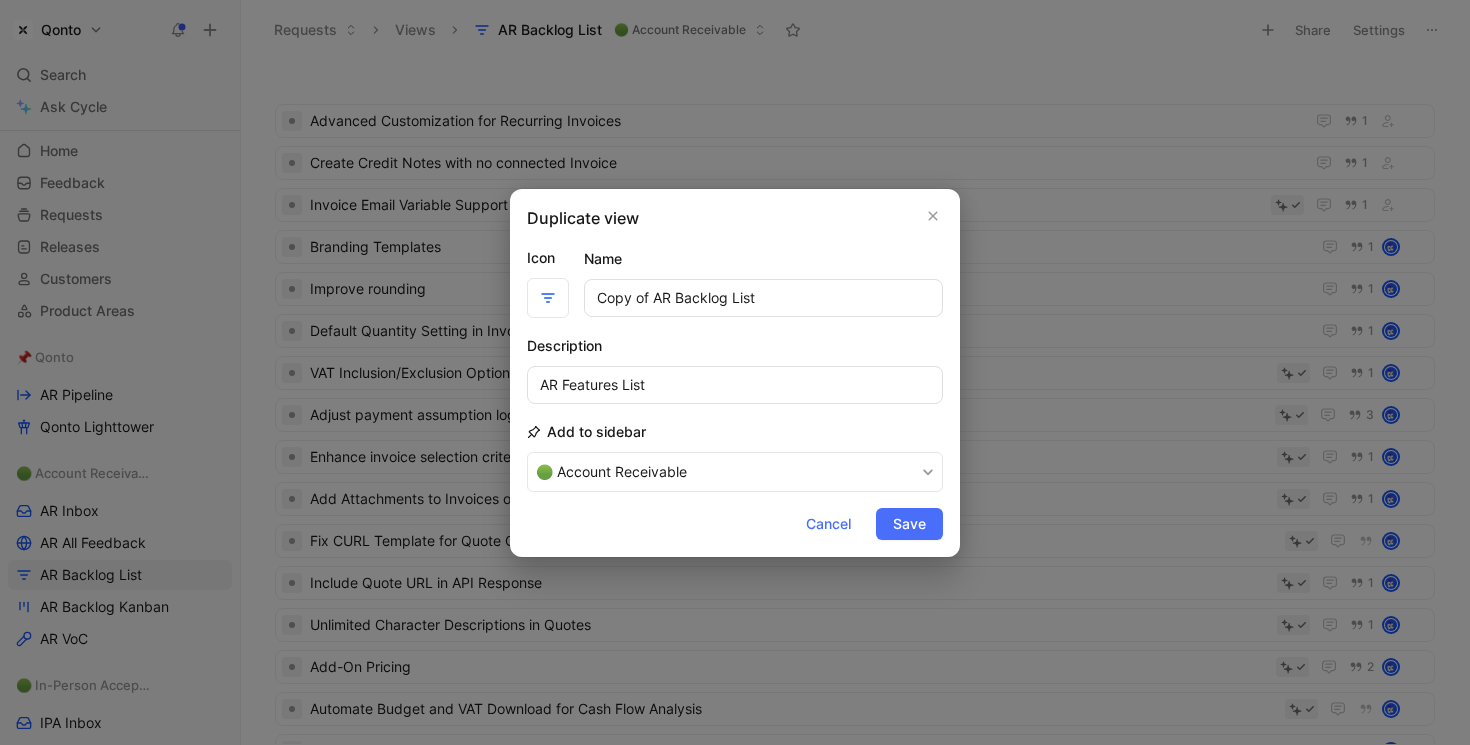 click on "Duplicate view Icon Name Copy of AR Backlog List Description AR Features List Add to sidebar 🟢 Account Receivable Cancel Save" at bounding box center [735, 372] 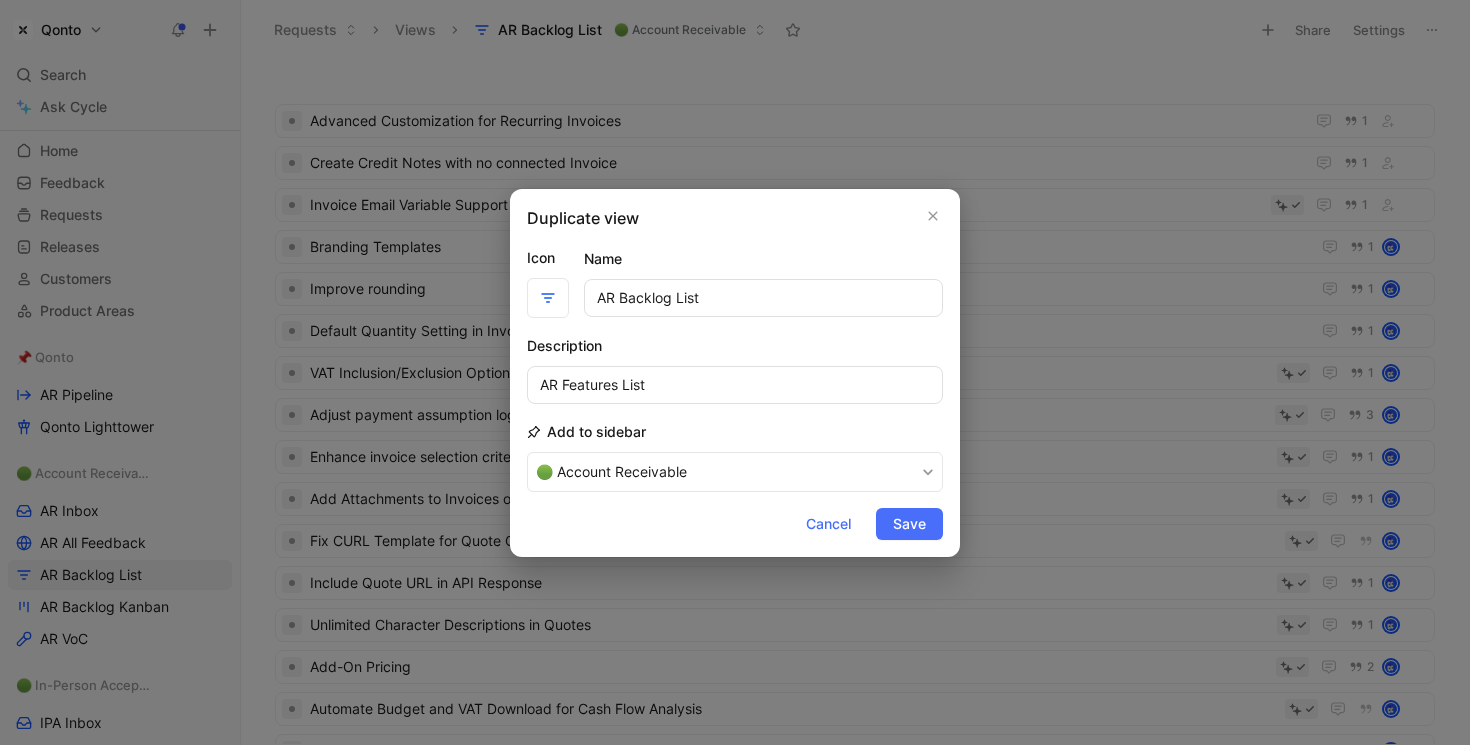 click on "AR Backlog List" at bounding box center [763, 298] 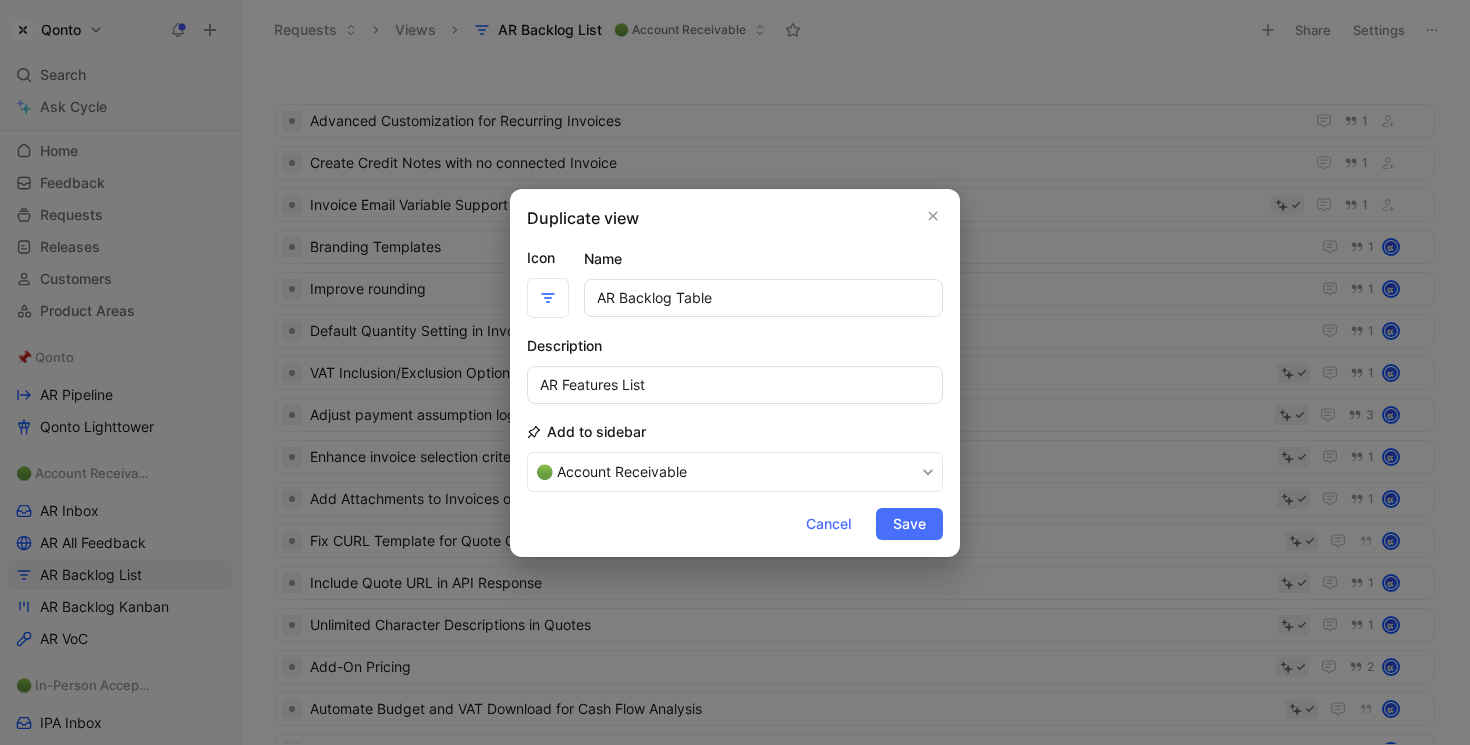 type on "AR Backlog Table" 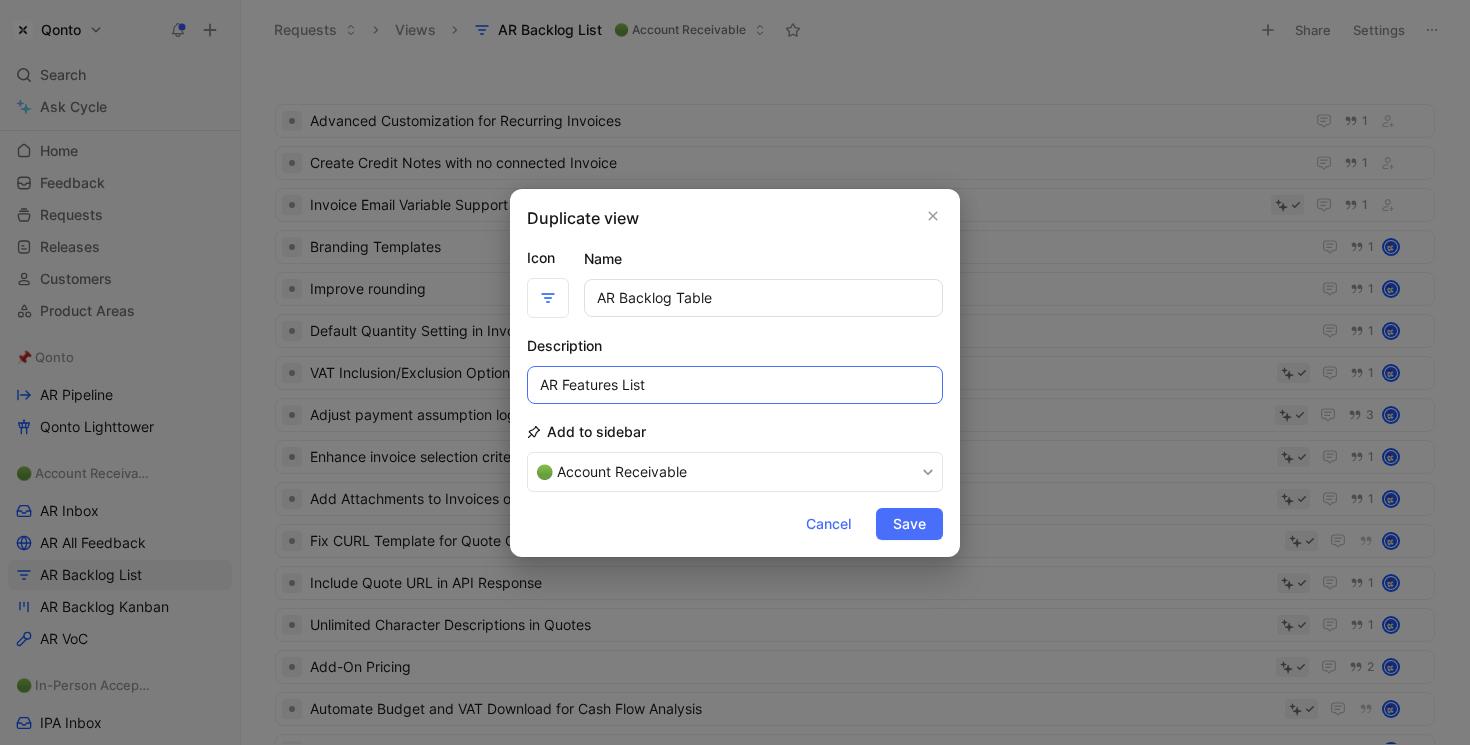 click on "AR Features List" at bounding box center (735, 385) 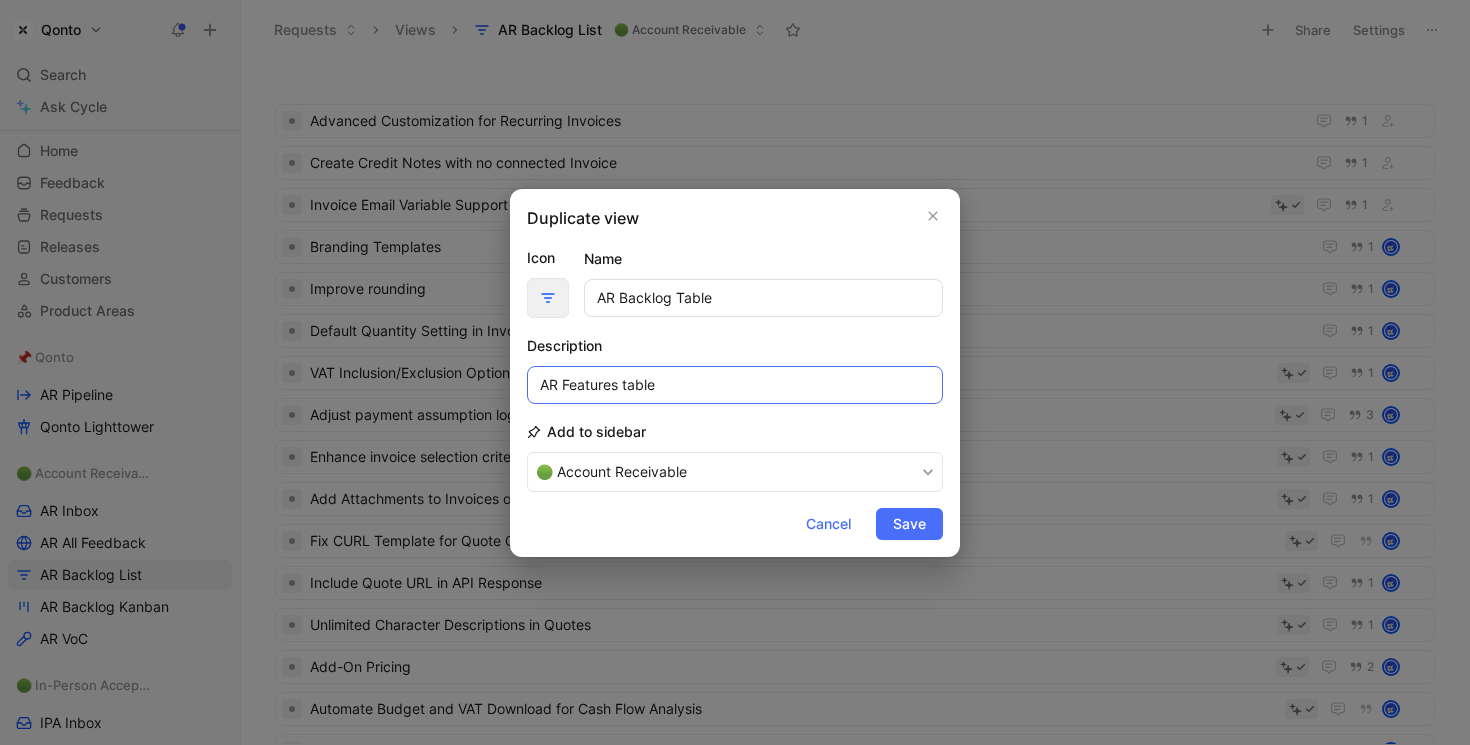 type on "AR Features table" 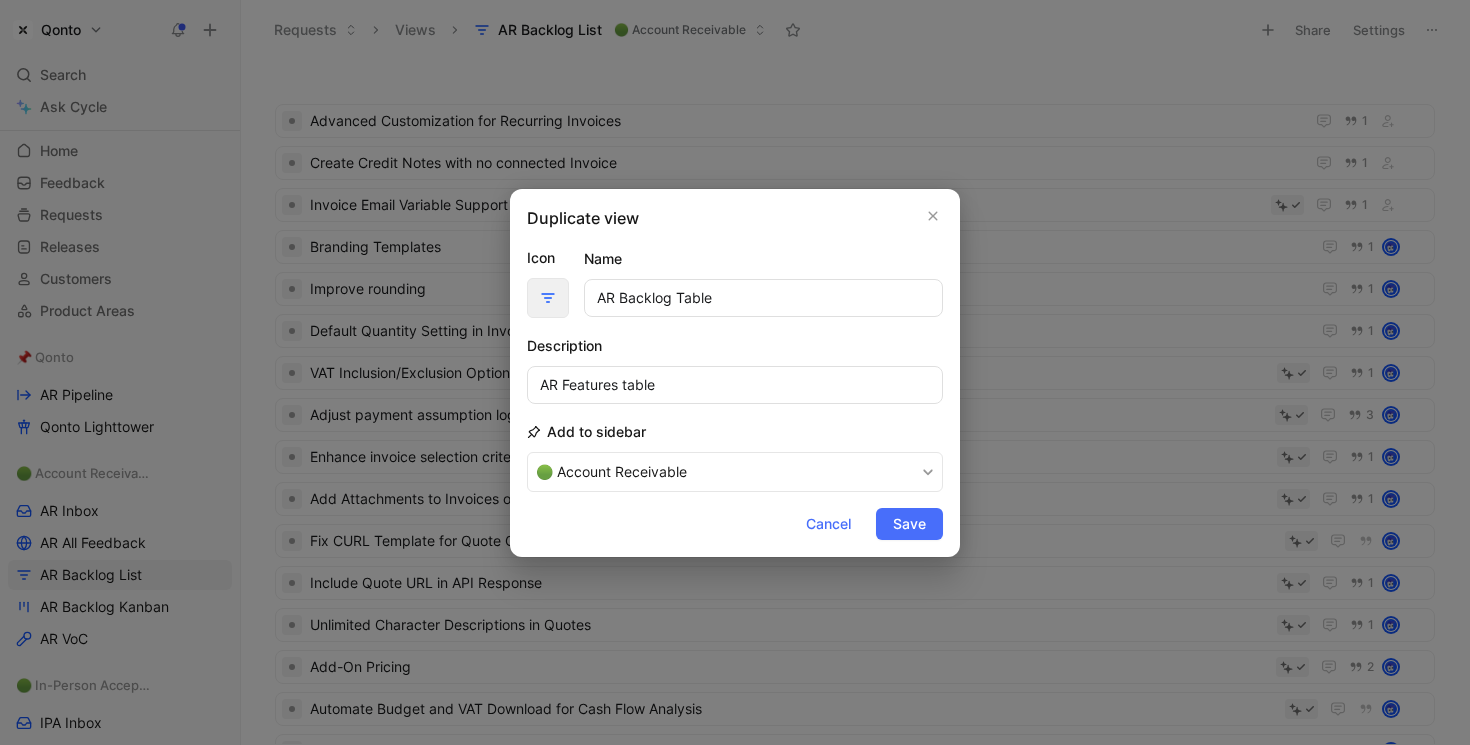 click 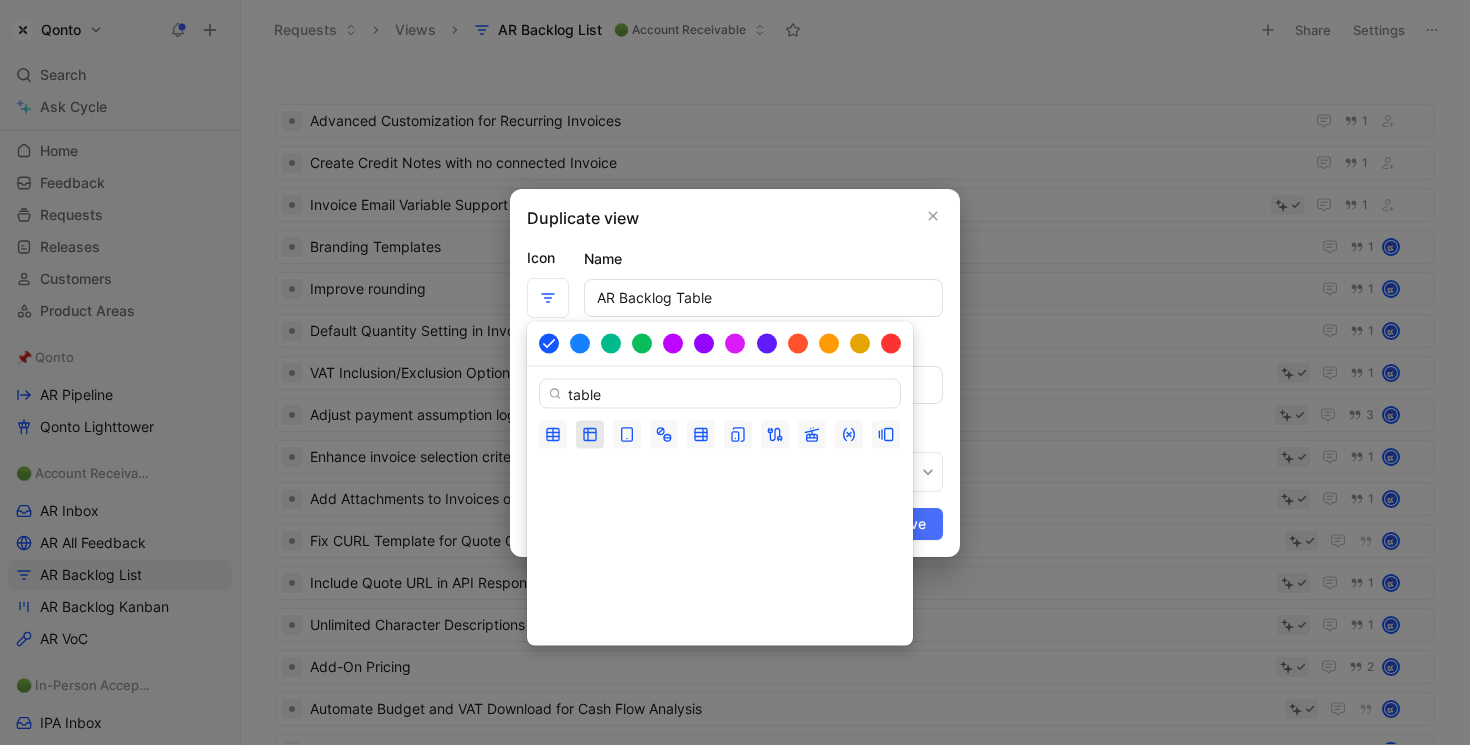 type on "table" 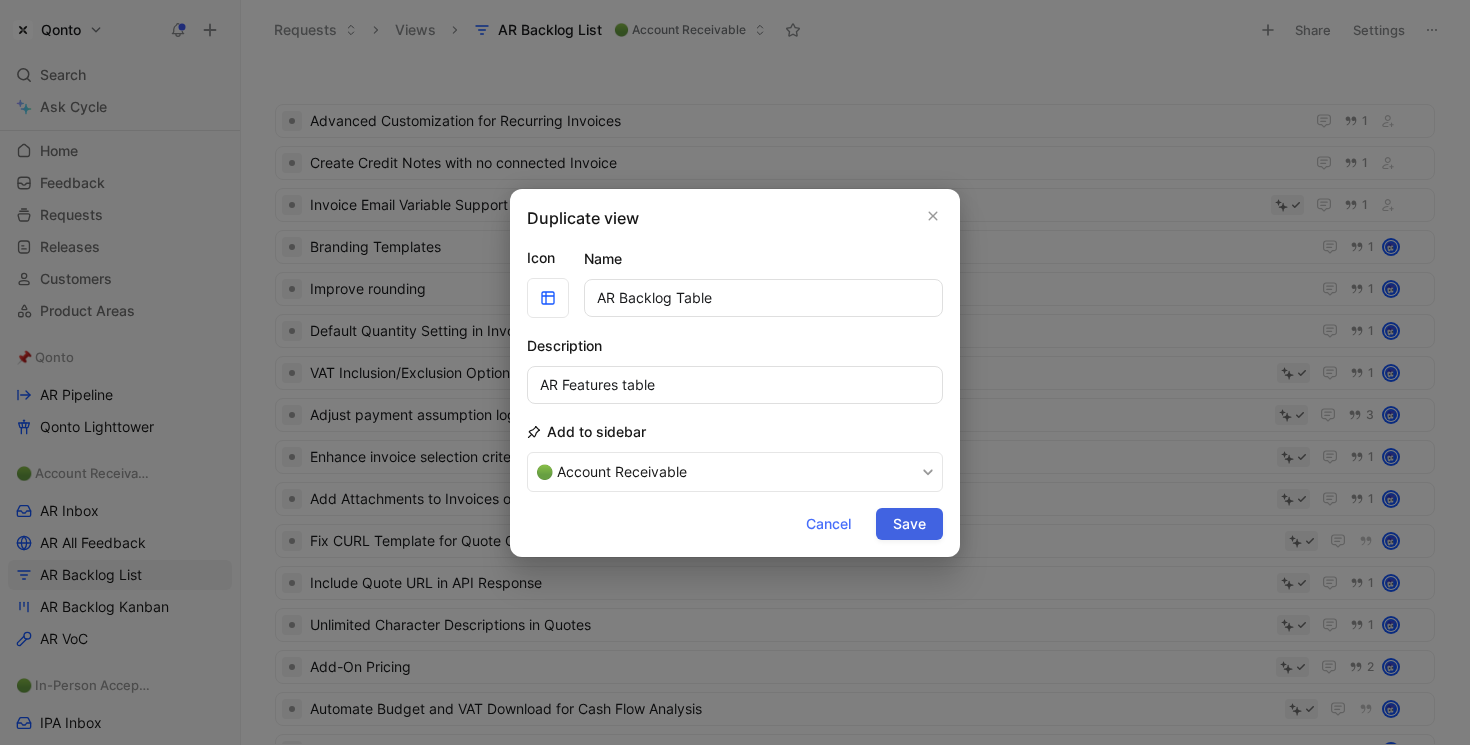 click on "Save" at bounding box center [909, 524] 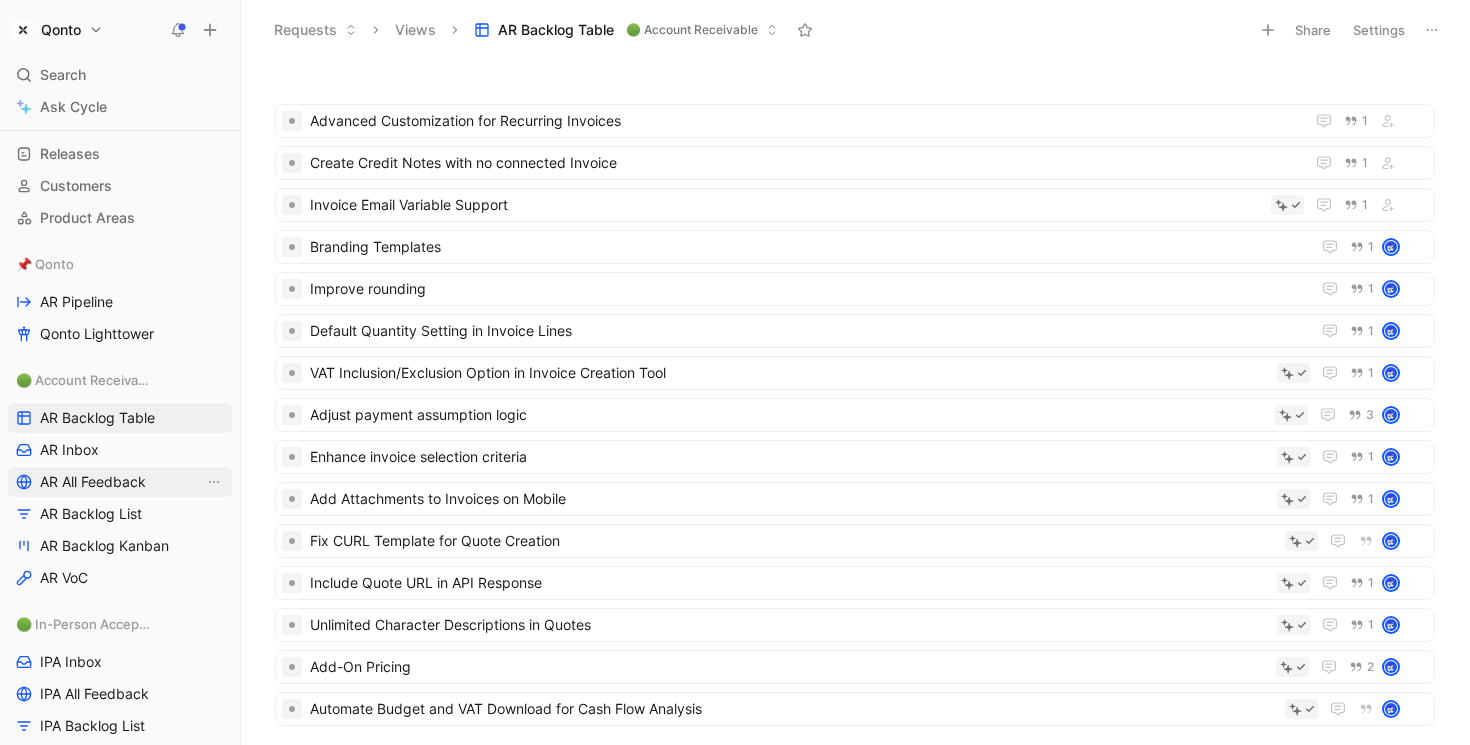 scroll, scrollTop: 137, scrollLeft: 0, axis: vertical 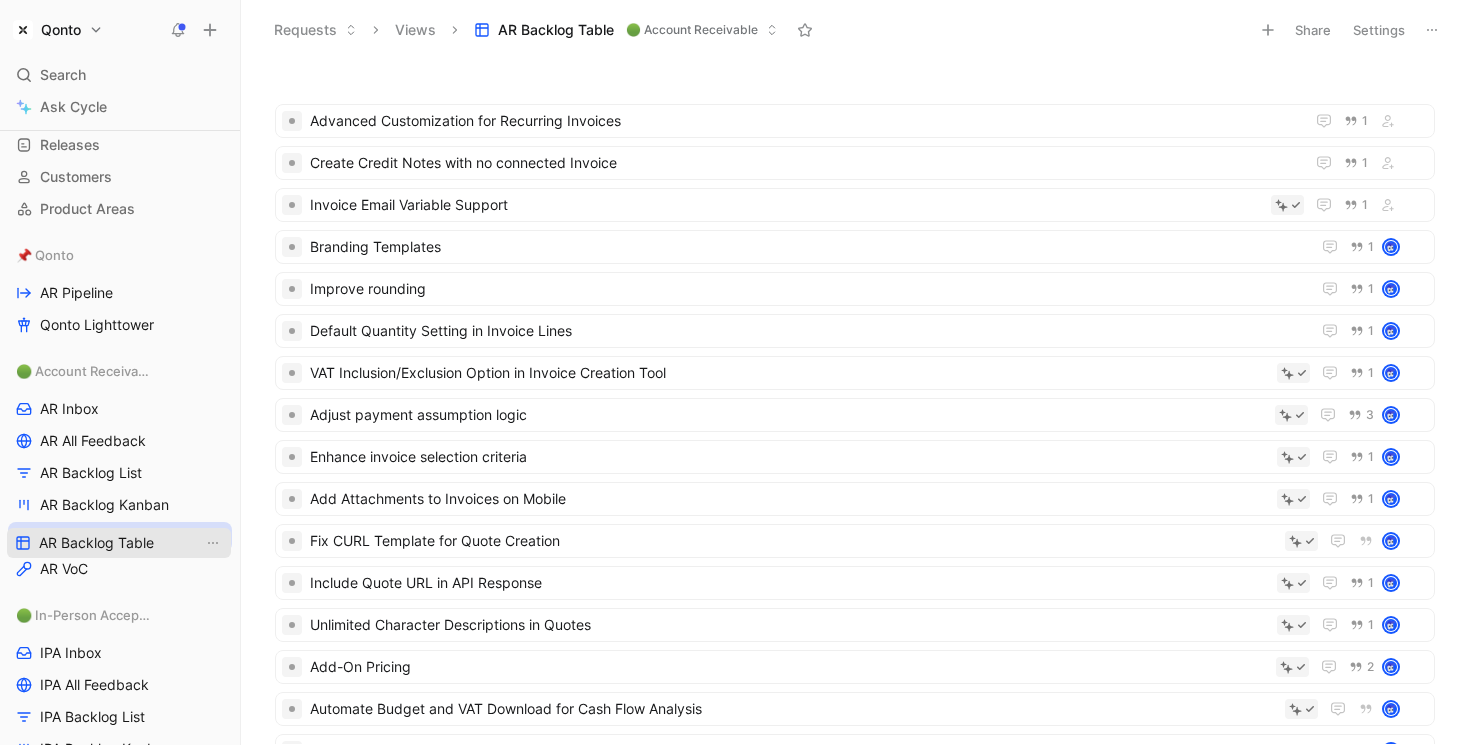 drag, startPoint x: 96, startPoint y: 403, endPoint x: 95, endPoint y: 529, distance: 126.00397 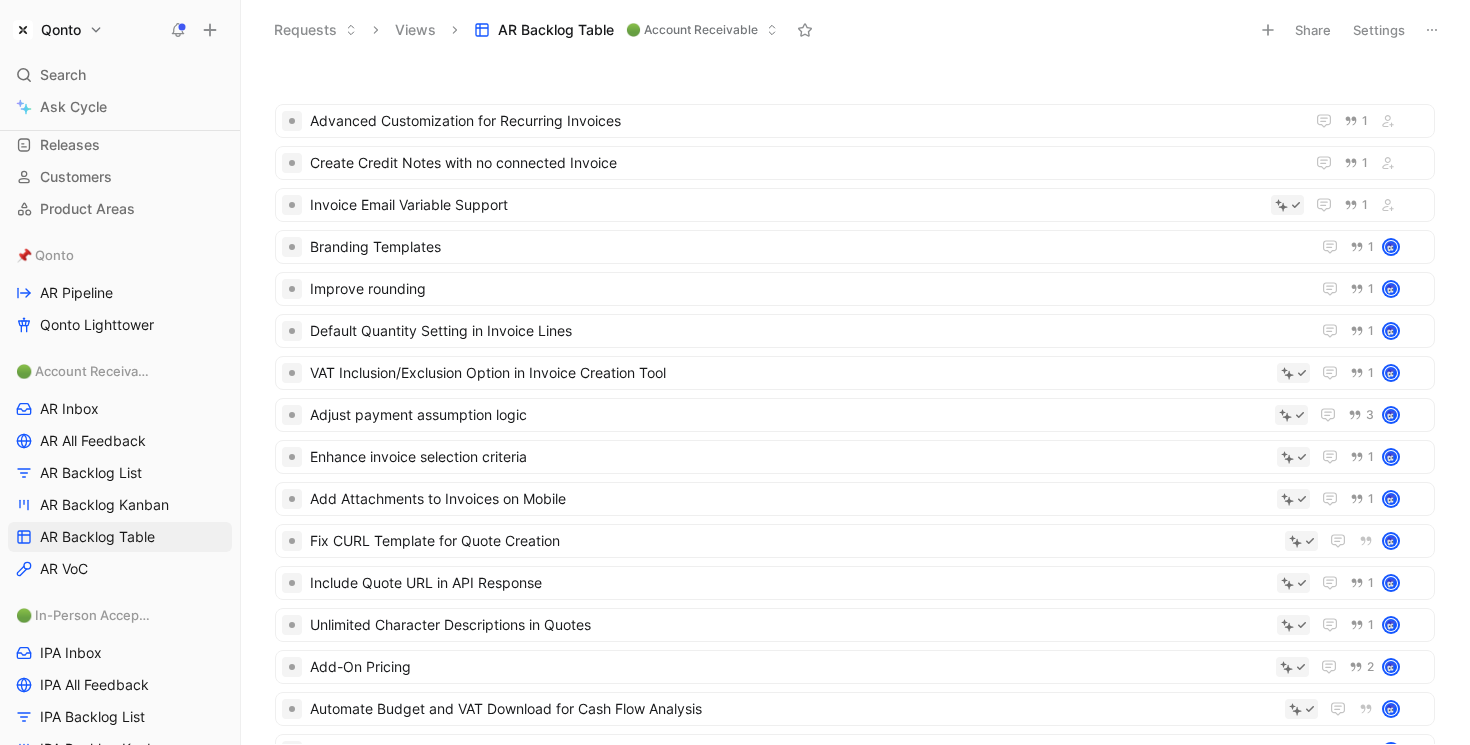 click on "Settings" at bounding box center (1379, 30) 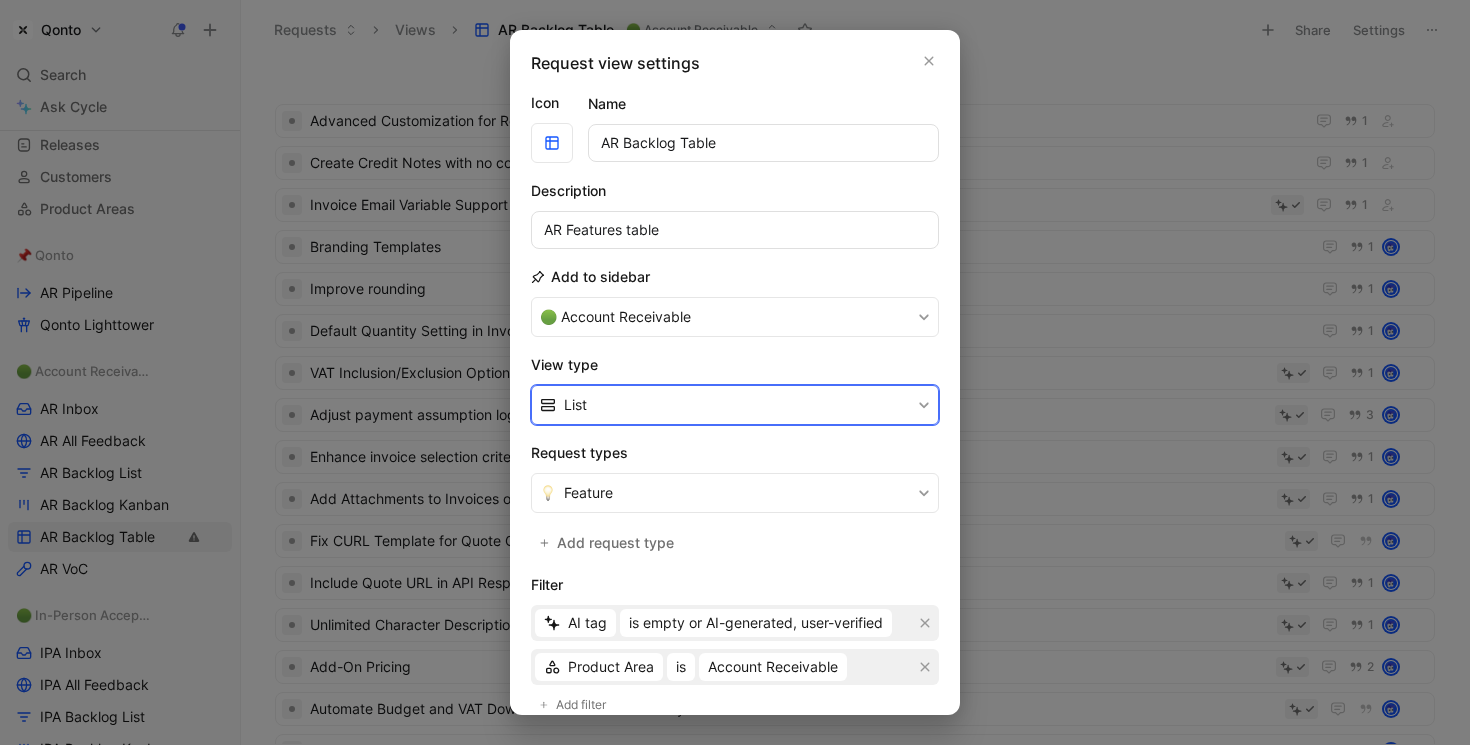 click on "List" at bounding box center (735, 405) 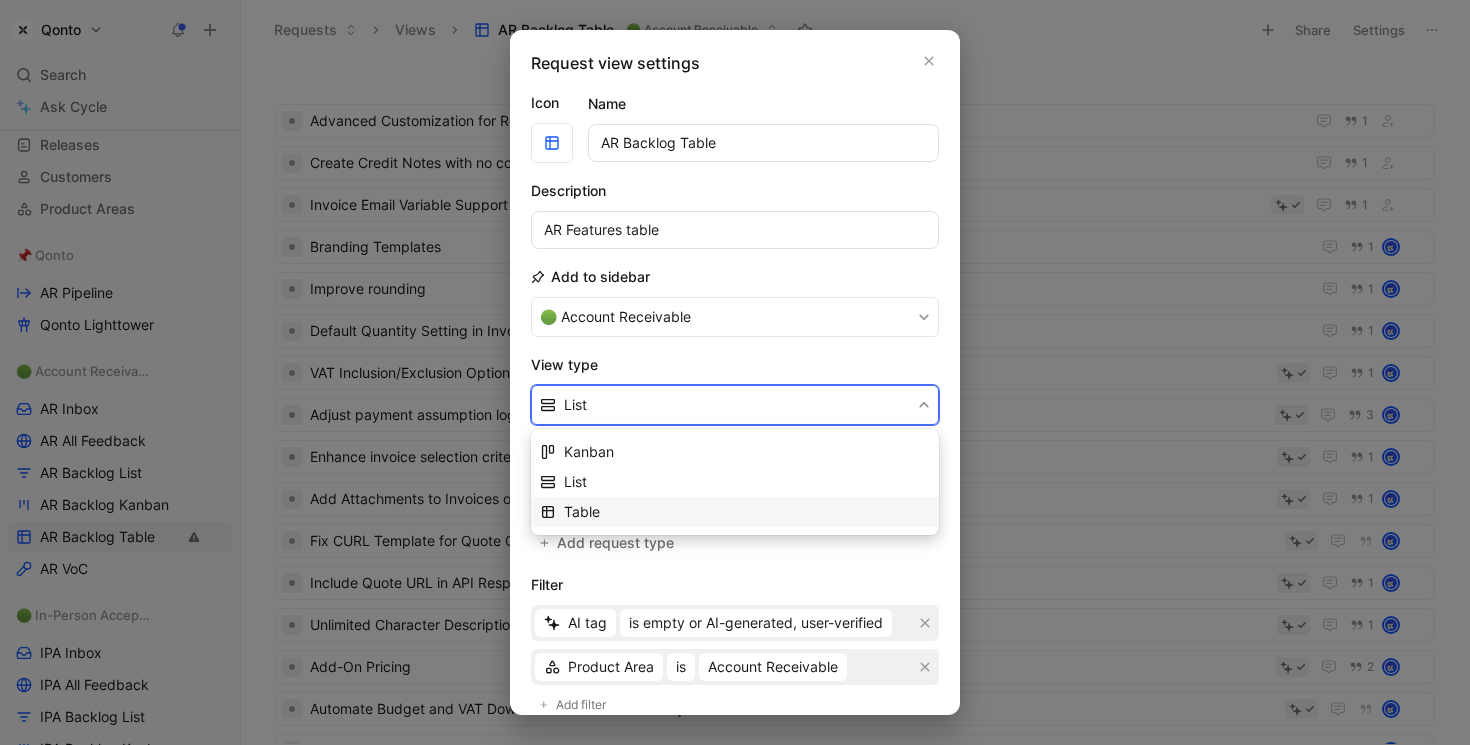 click on "Table" at bounding box center [747, 512] 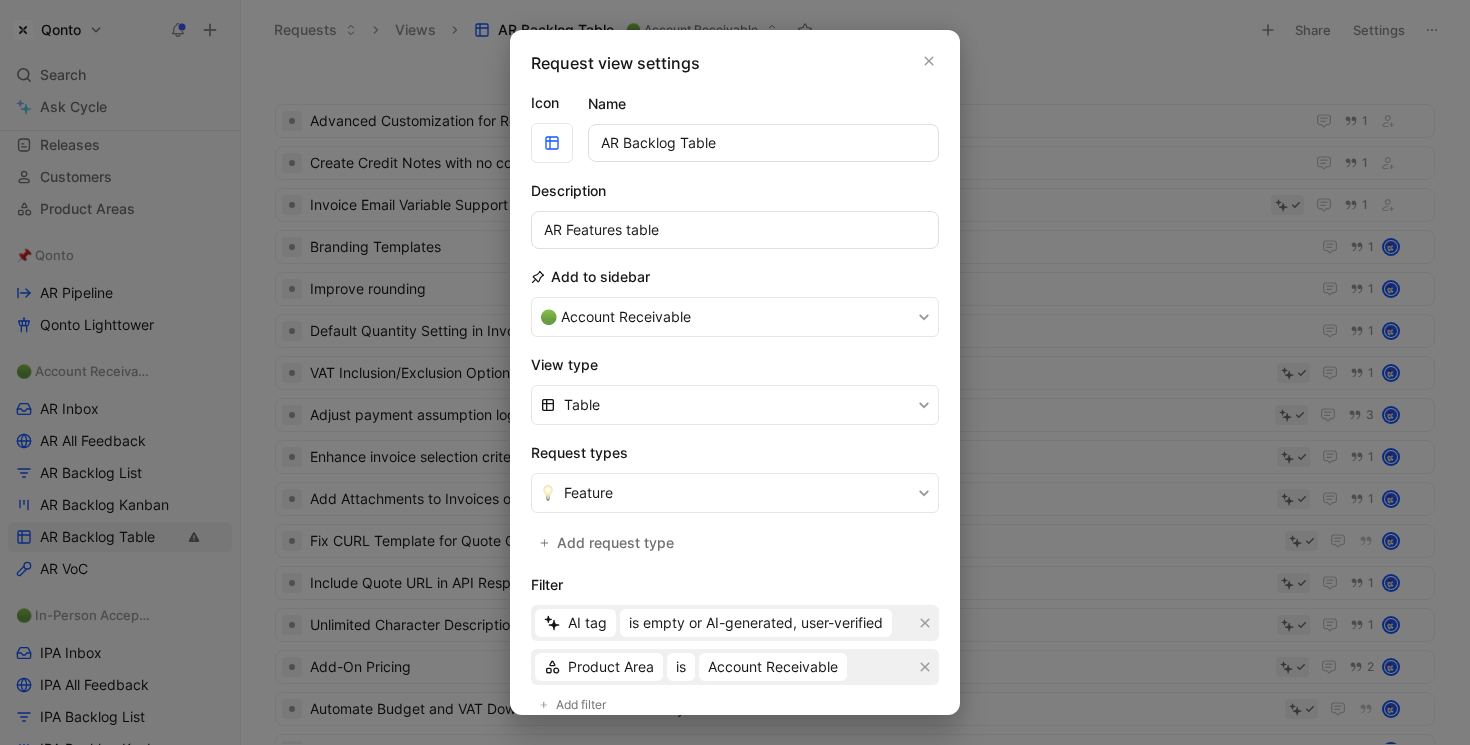 scroll, scrollTop: 335, scrollLeft: 0, axis: vertical 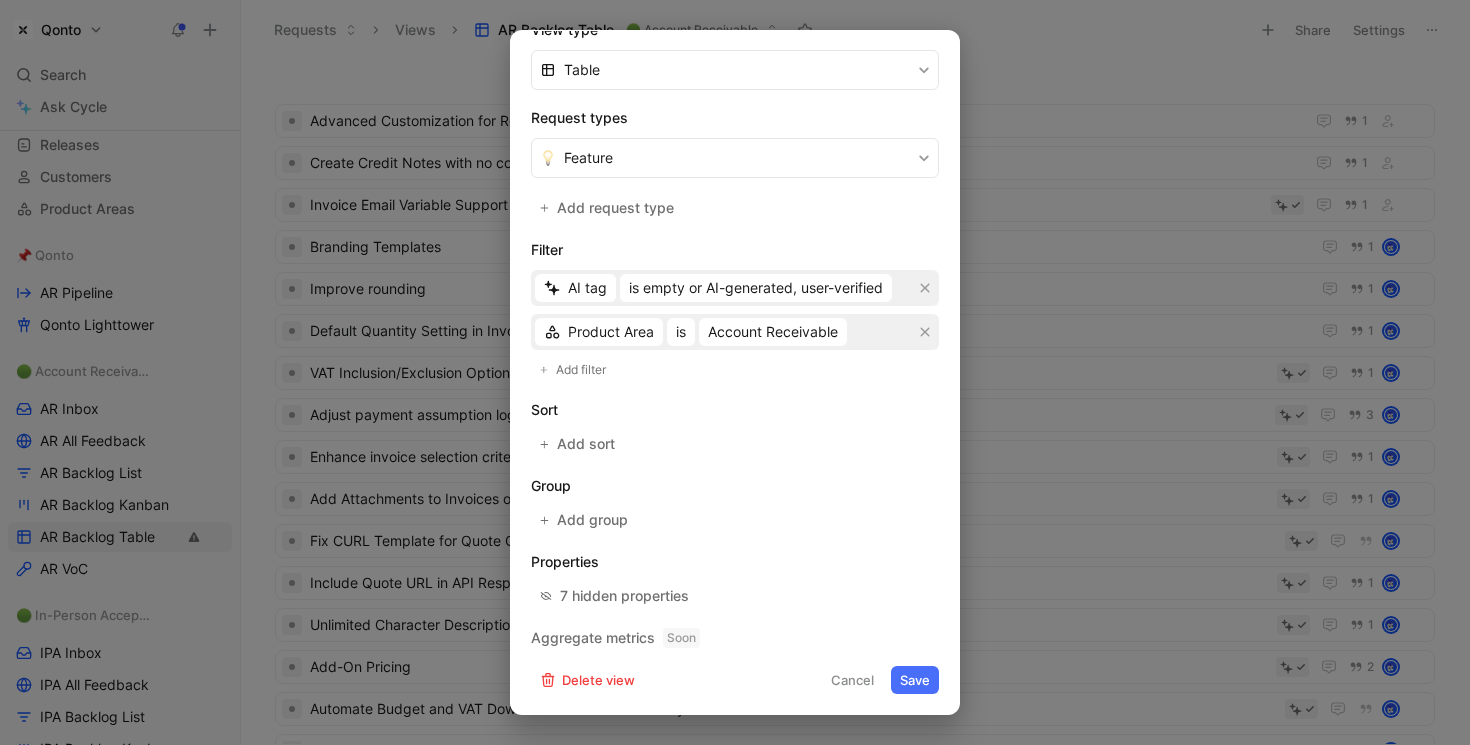click on "Save" at bounding box center [915, 680] 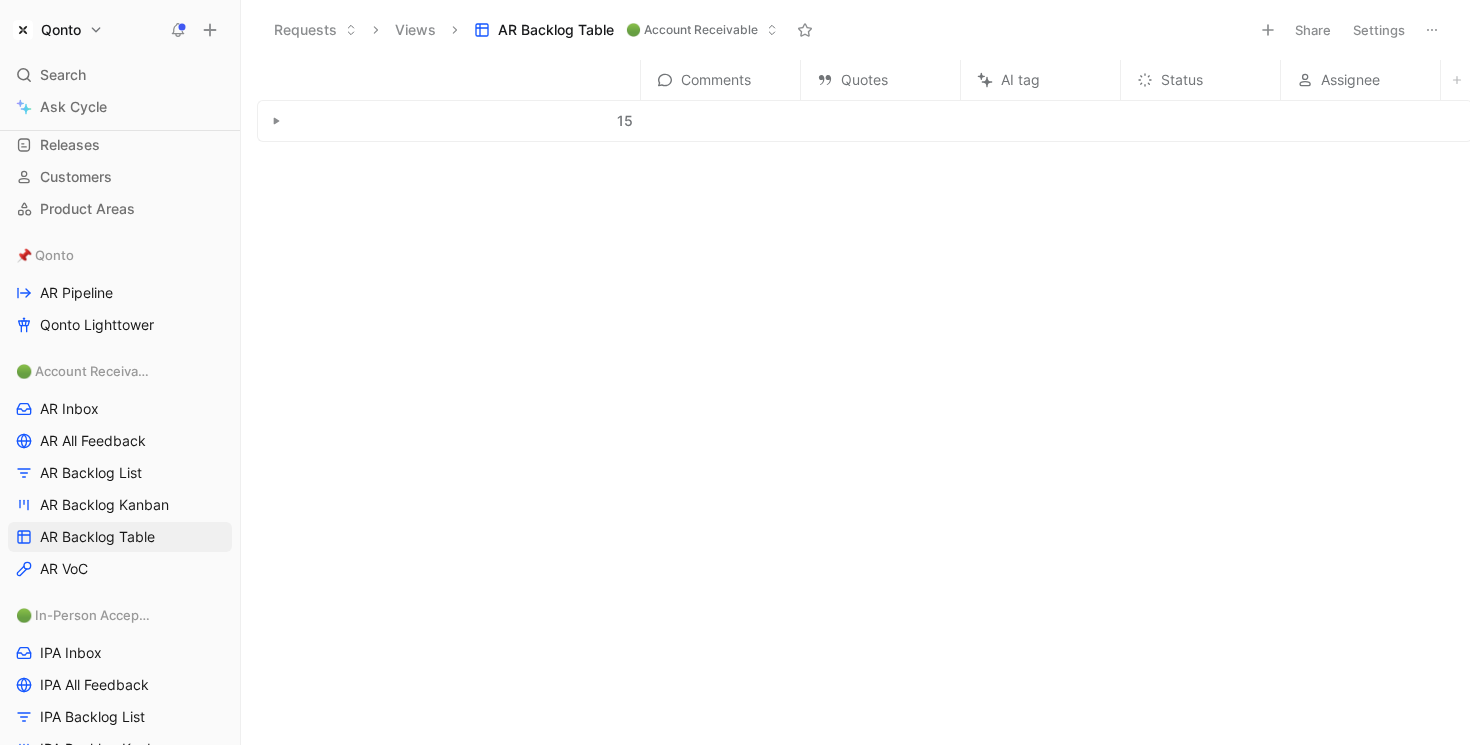click 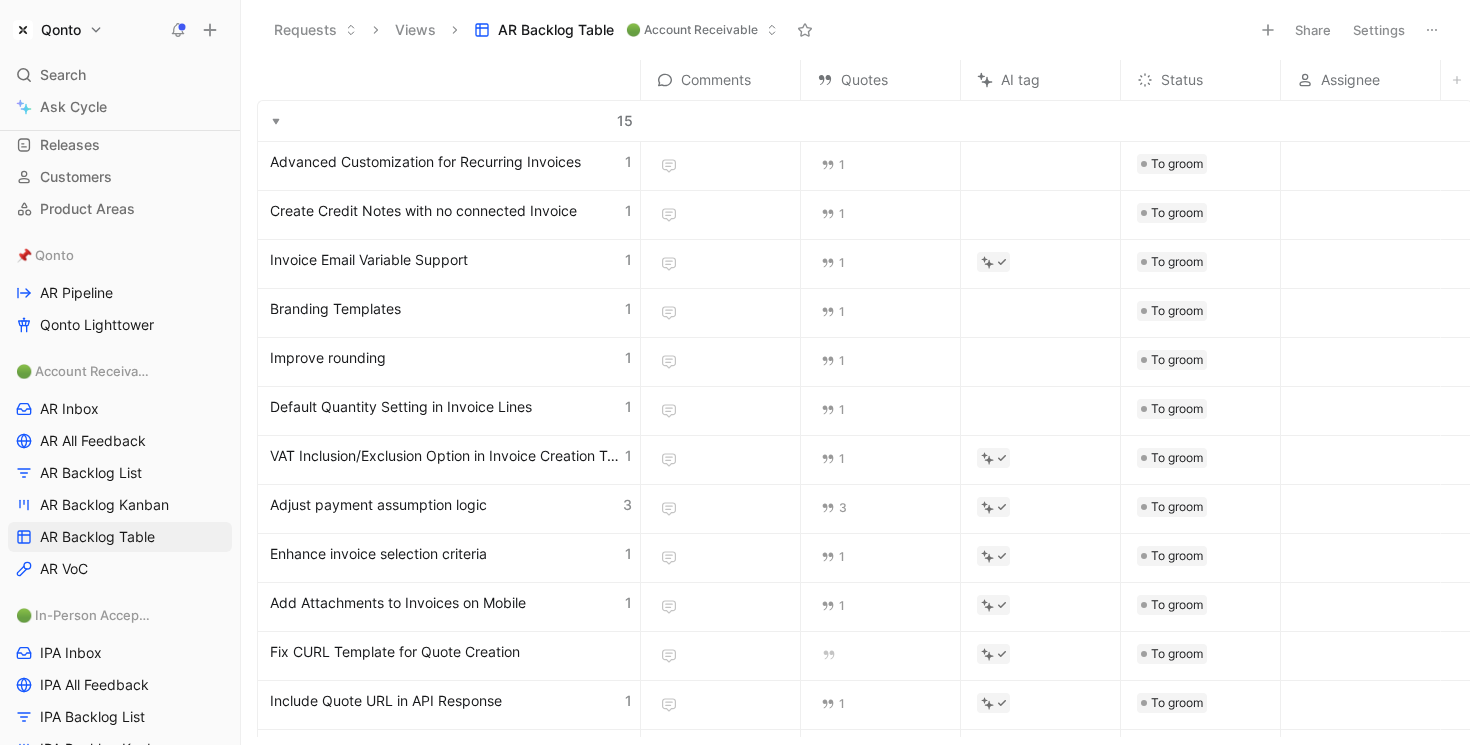 click 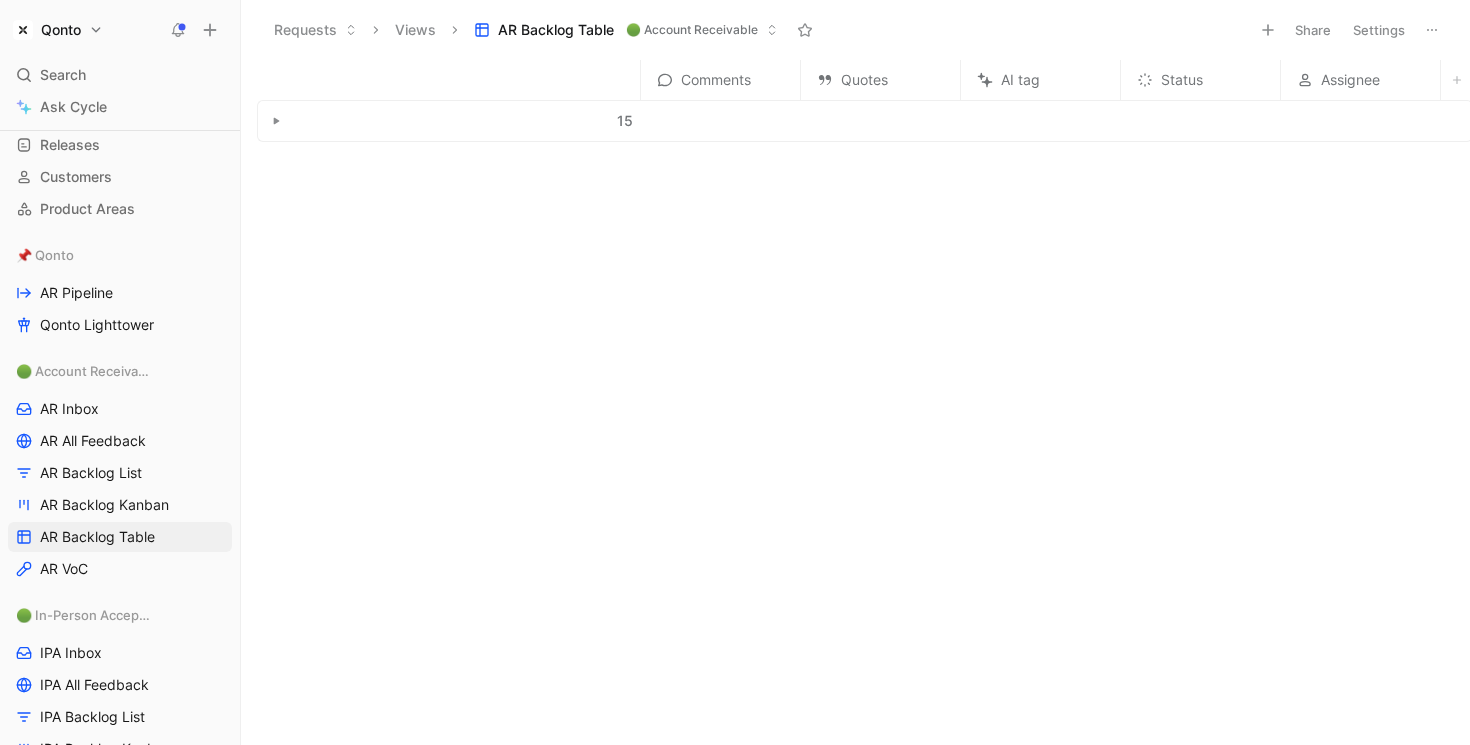 click 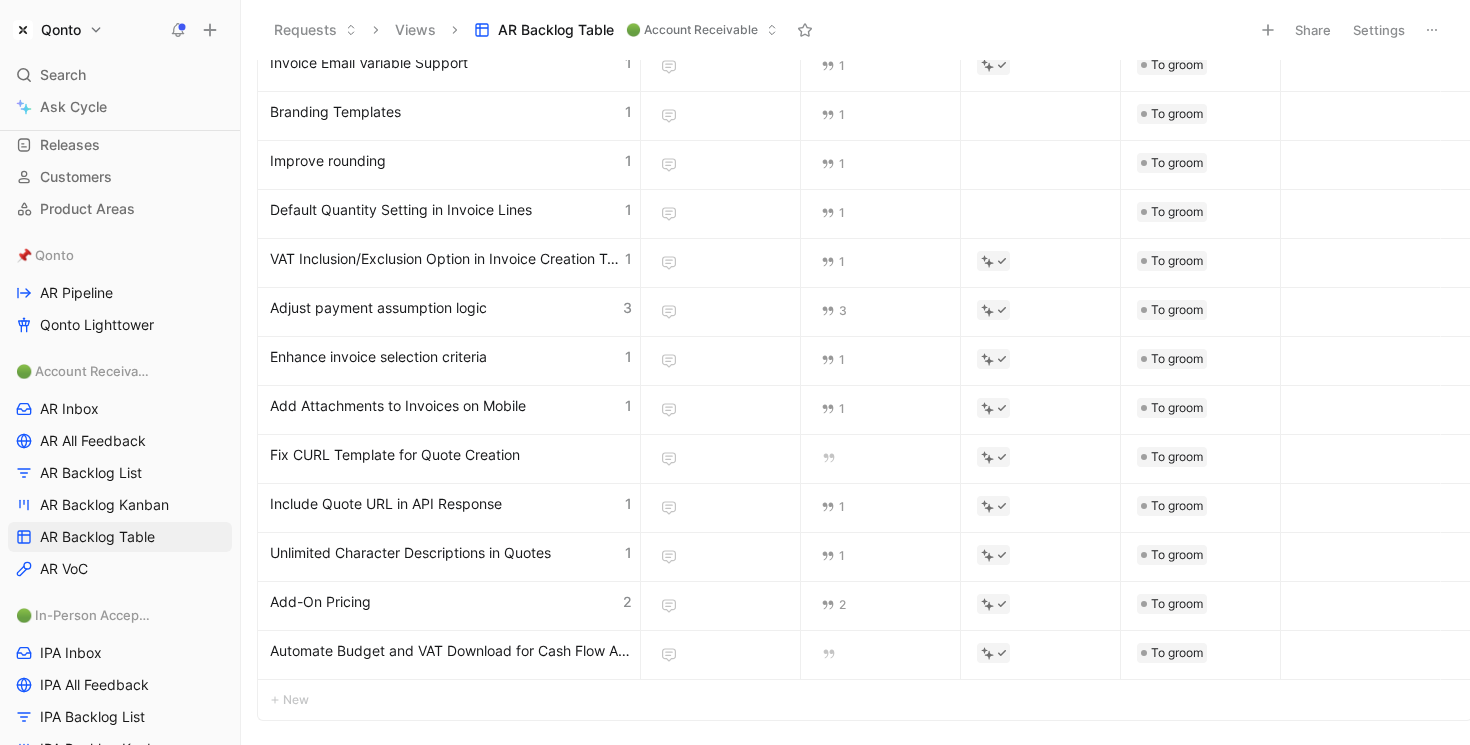 scroll, scrollTop: 0, scrollLeft: 0, axis: both 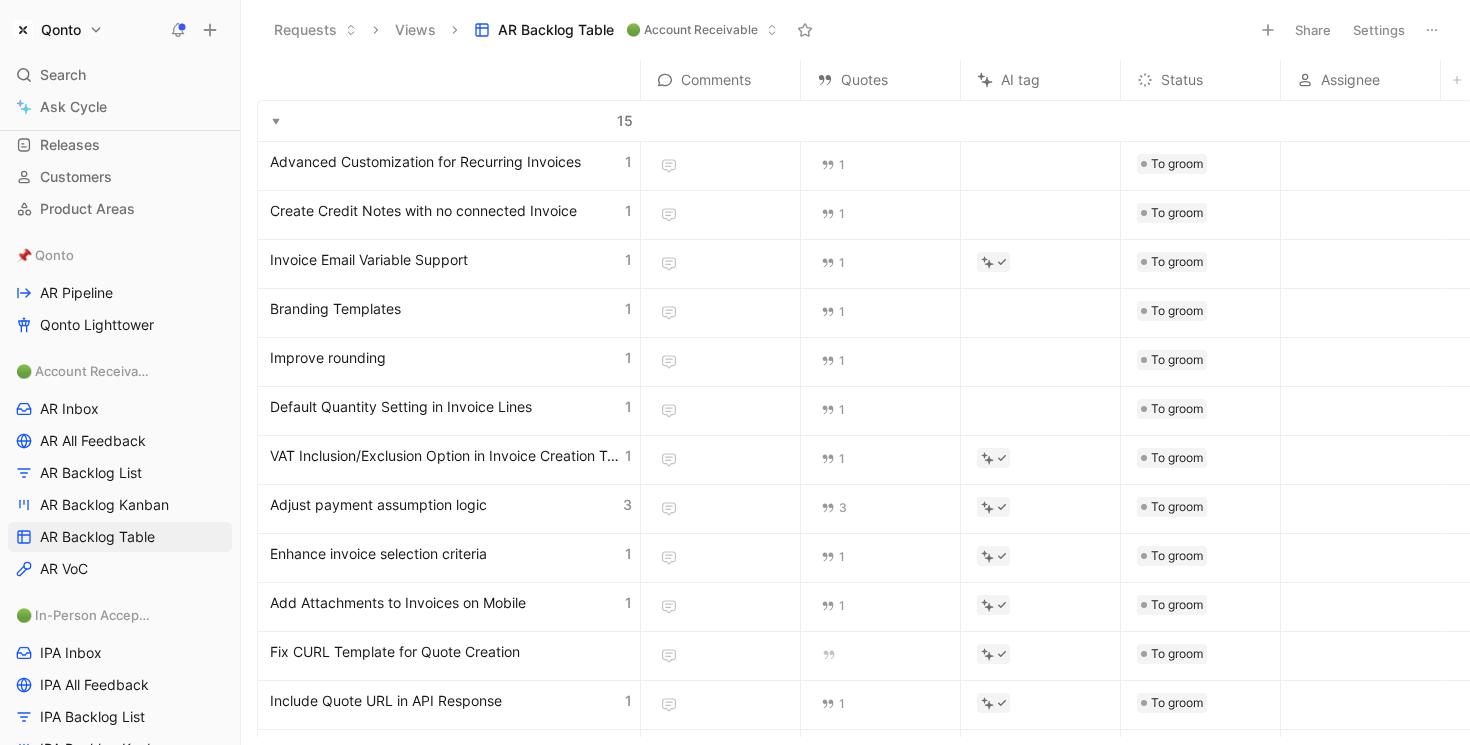 drag, startPoint x: 337, startPoint y: 312, endPoint x: 337, endPoint y: 370, distance: 58 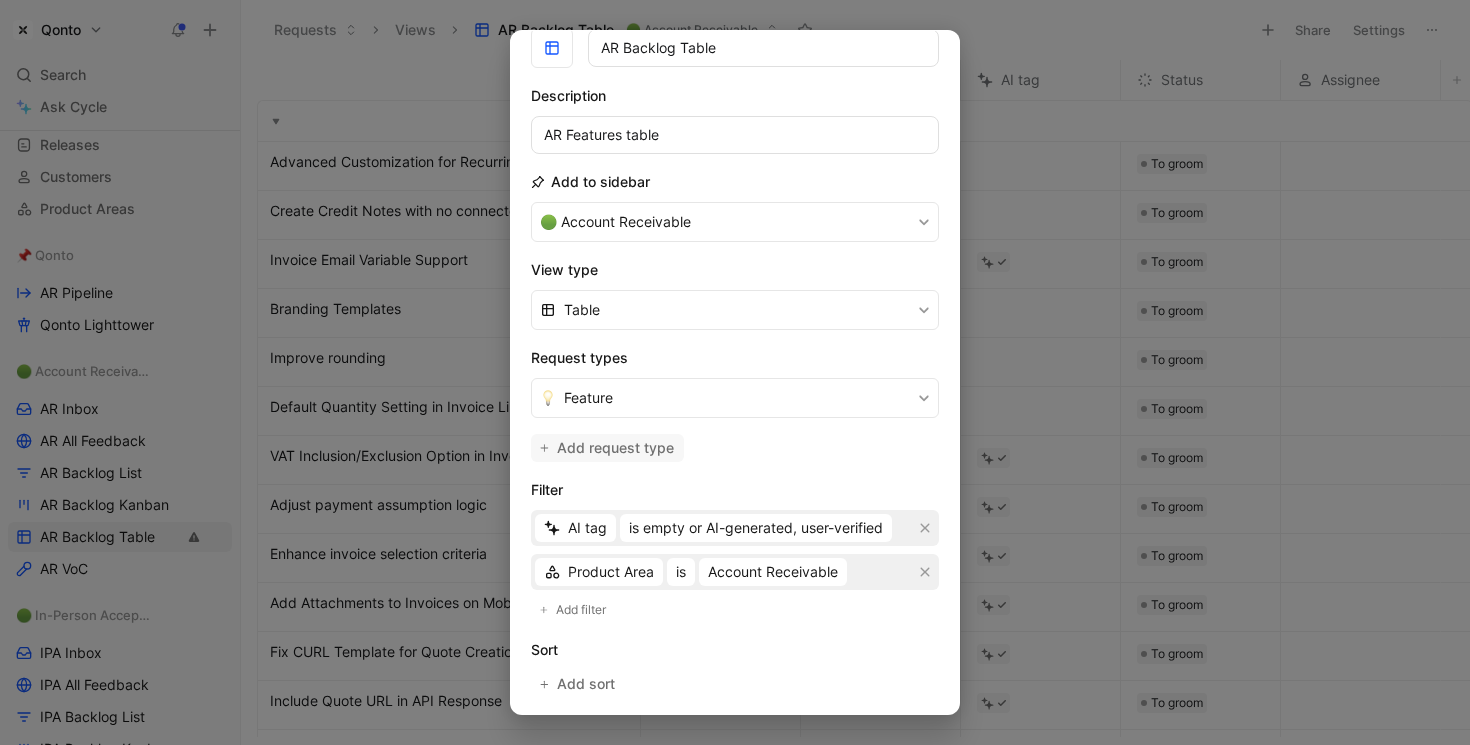 scroll, scrollTop: 331, scrollLeft: 0, axis: vertical 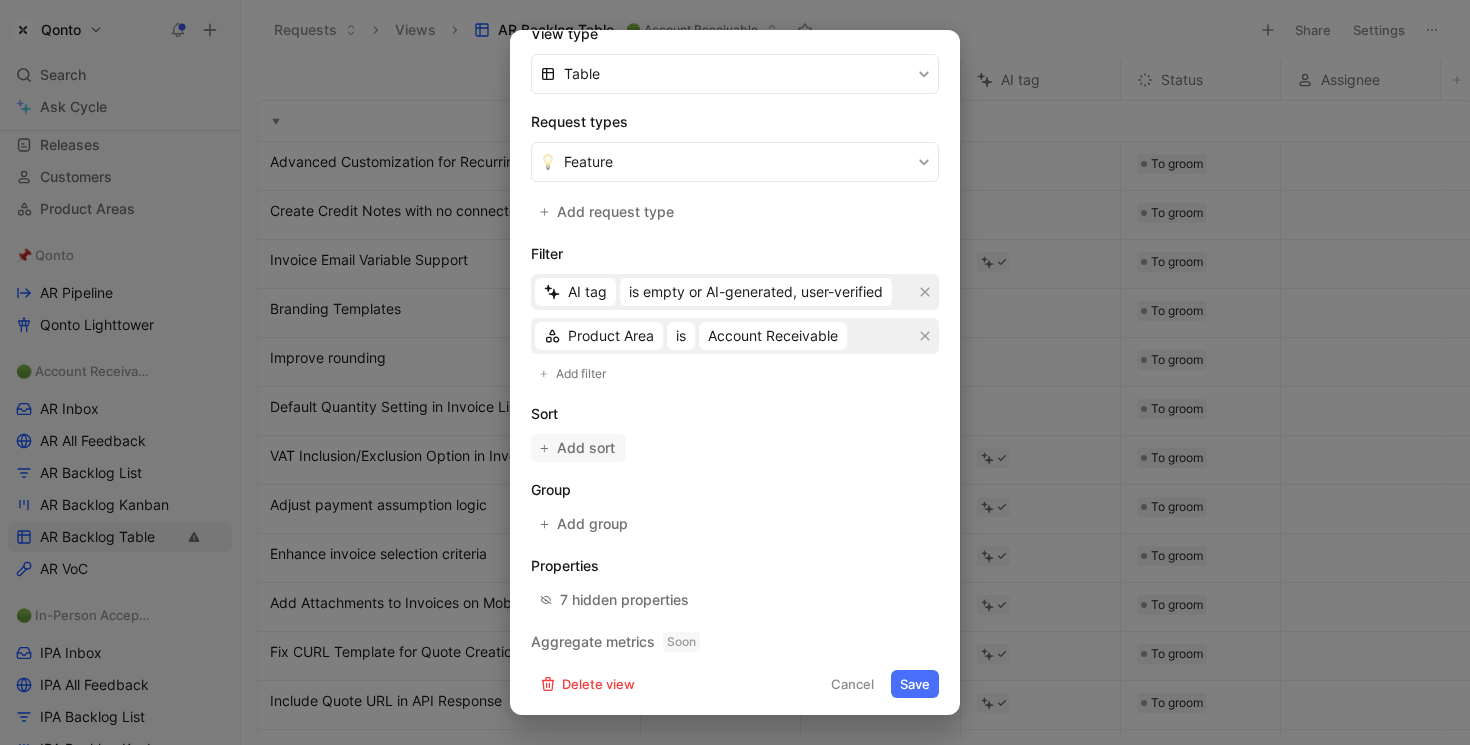 click on "Add sort" at bounding box center [578, 448] 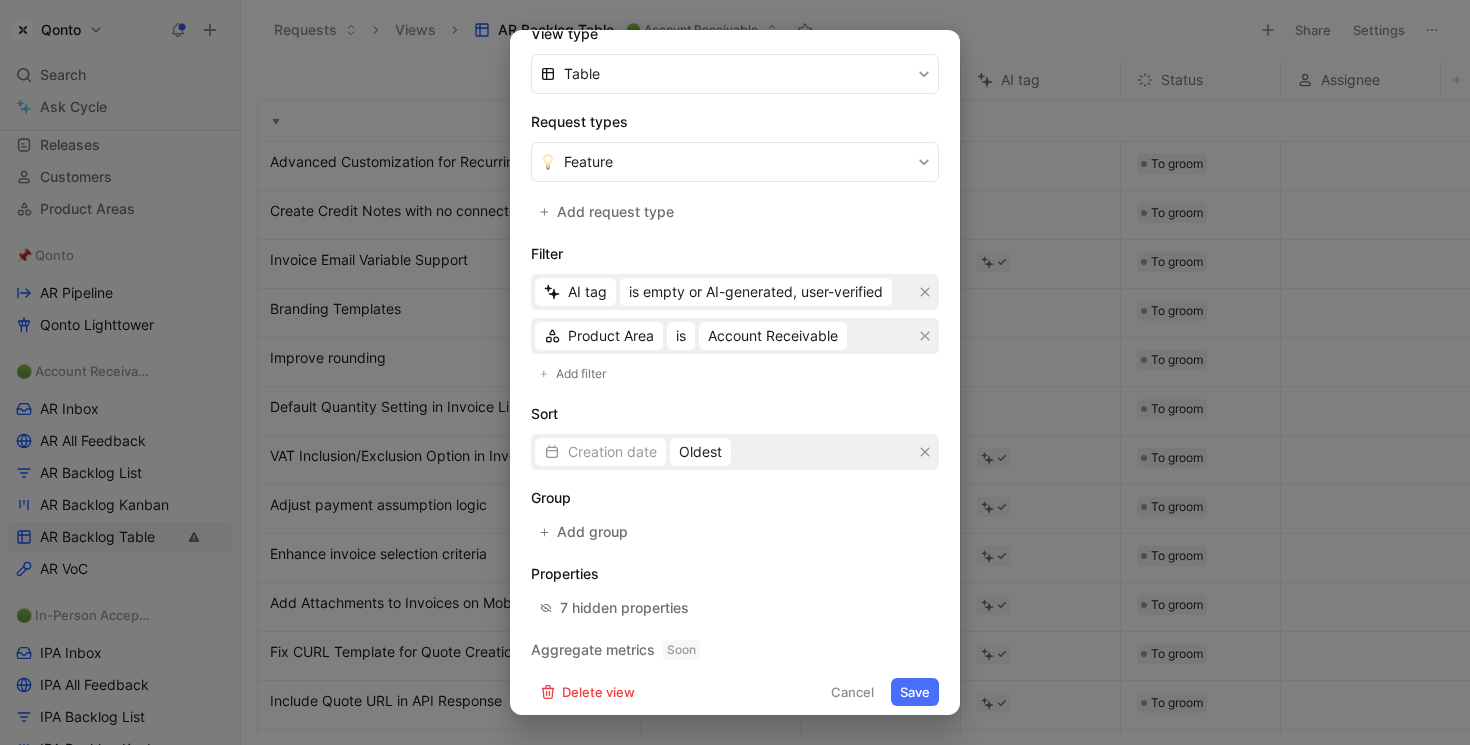 click on "Creation date Oldest" at bounding box center (735, 452) 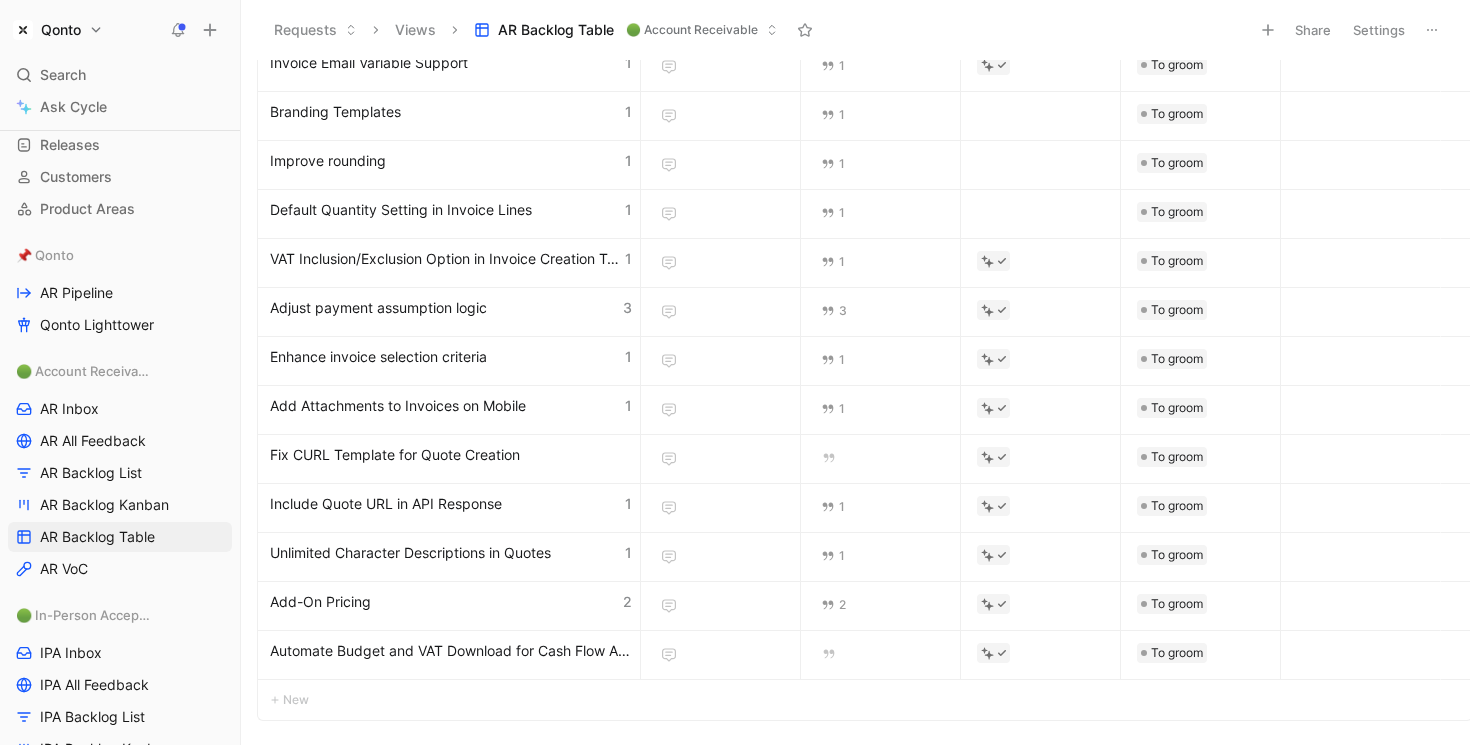 scroll, scrollTop: 0, scrollLeft: 0, axis: both 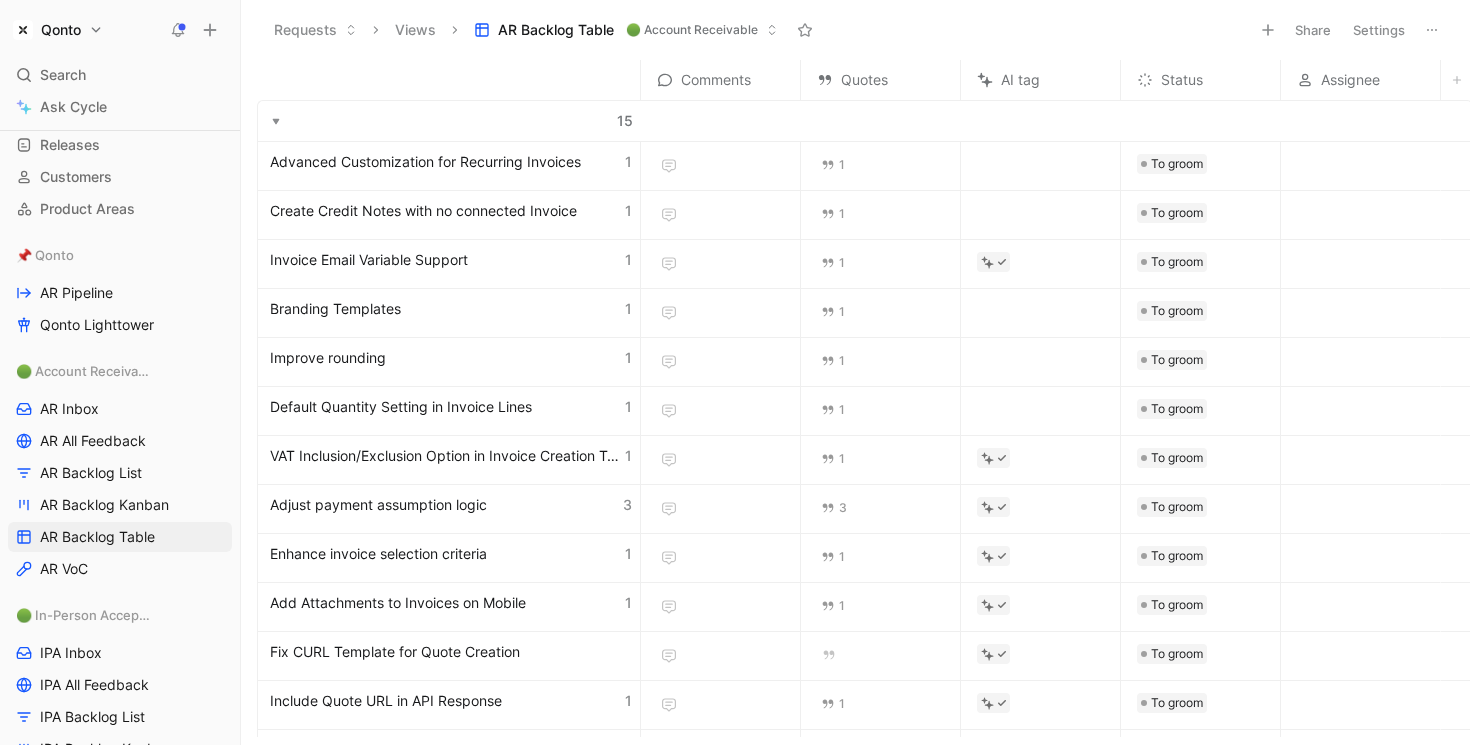 drag, startPoint x: 800, startPoint y: 77, endPoint x: 781, endPoint y: 77, distance: 19 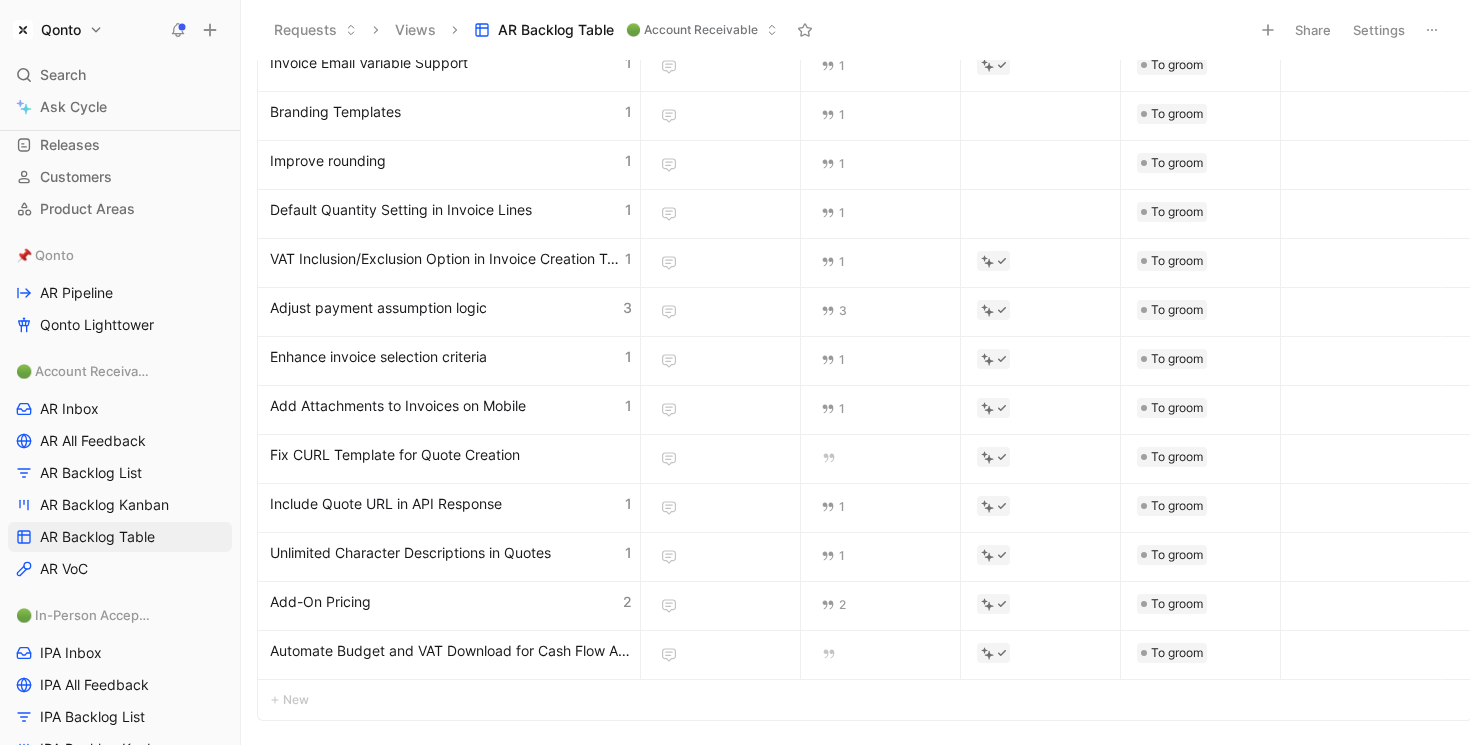 scroll, scrollTop: 0, scrollLeft: 0, axis: both 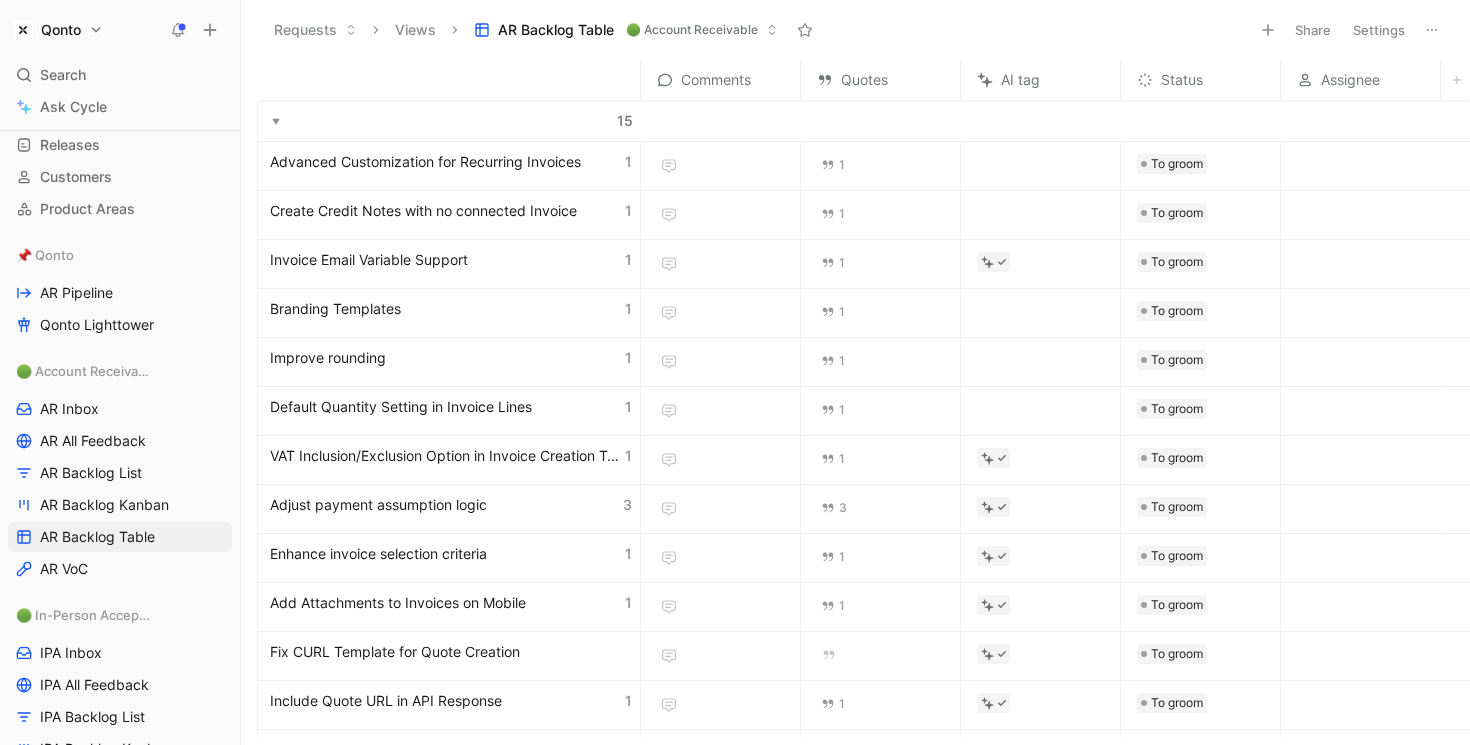 click at bounding box center (1360, 154) 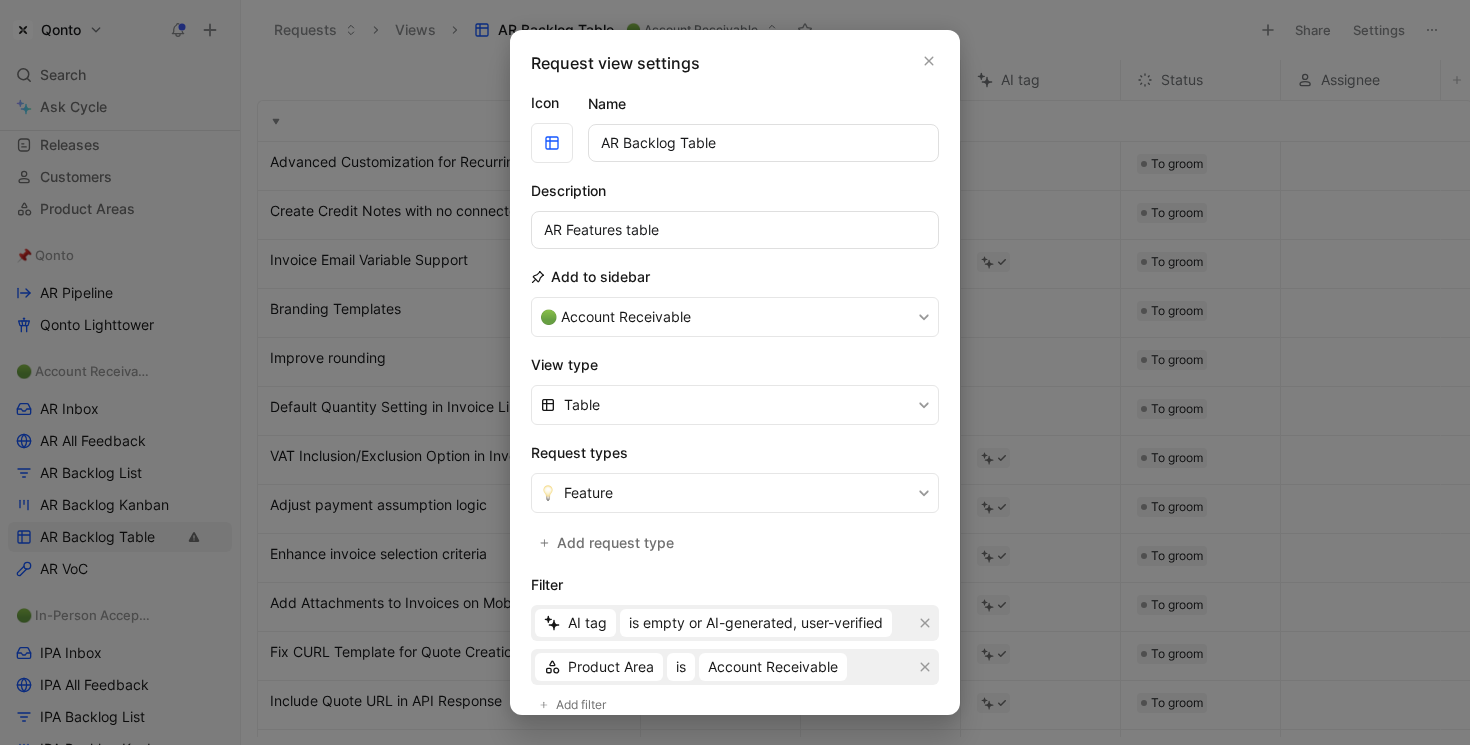 click at bounding box center (735, 372) 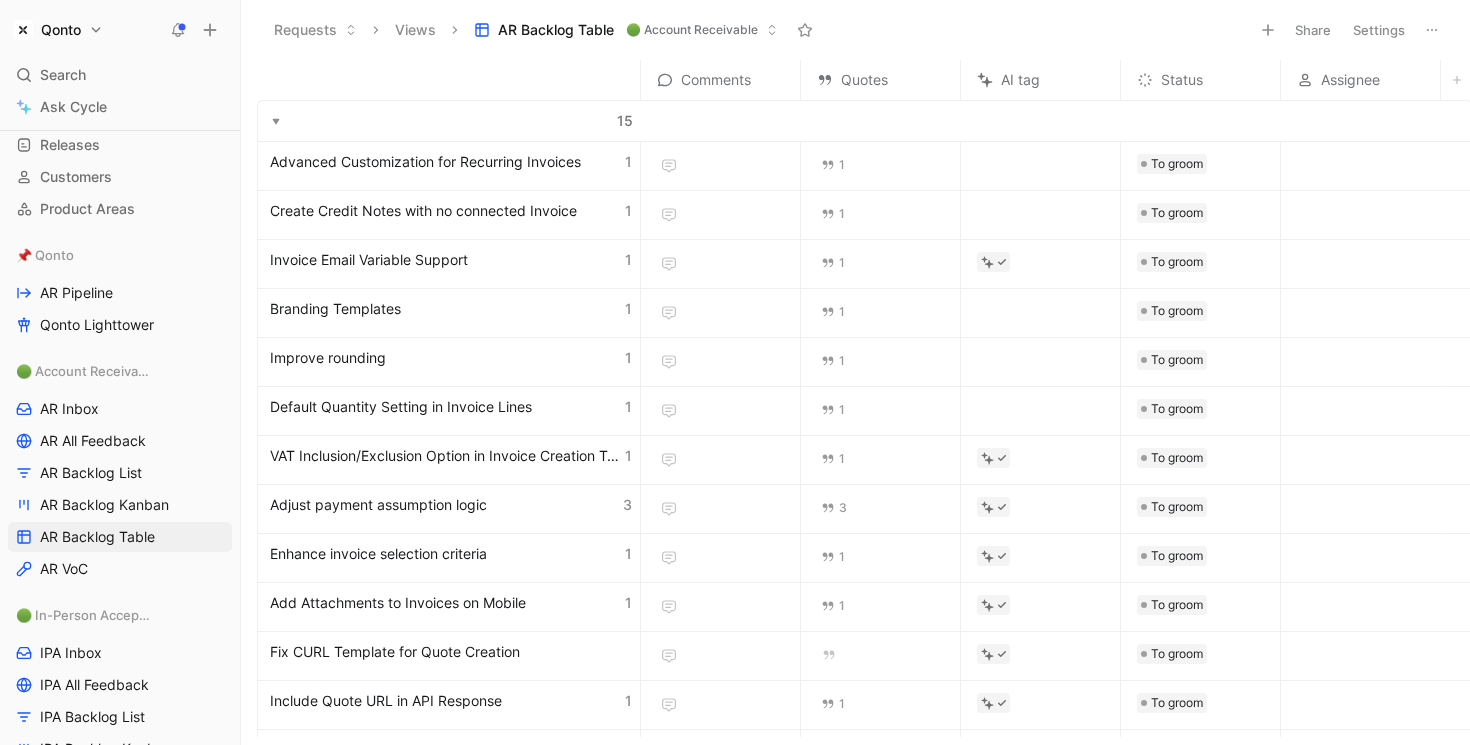 click at bounding box center [1360, 203] 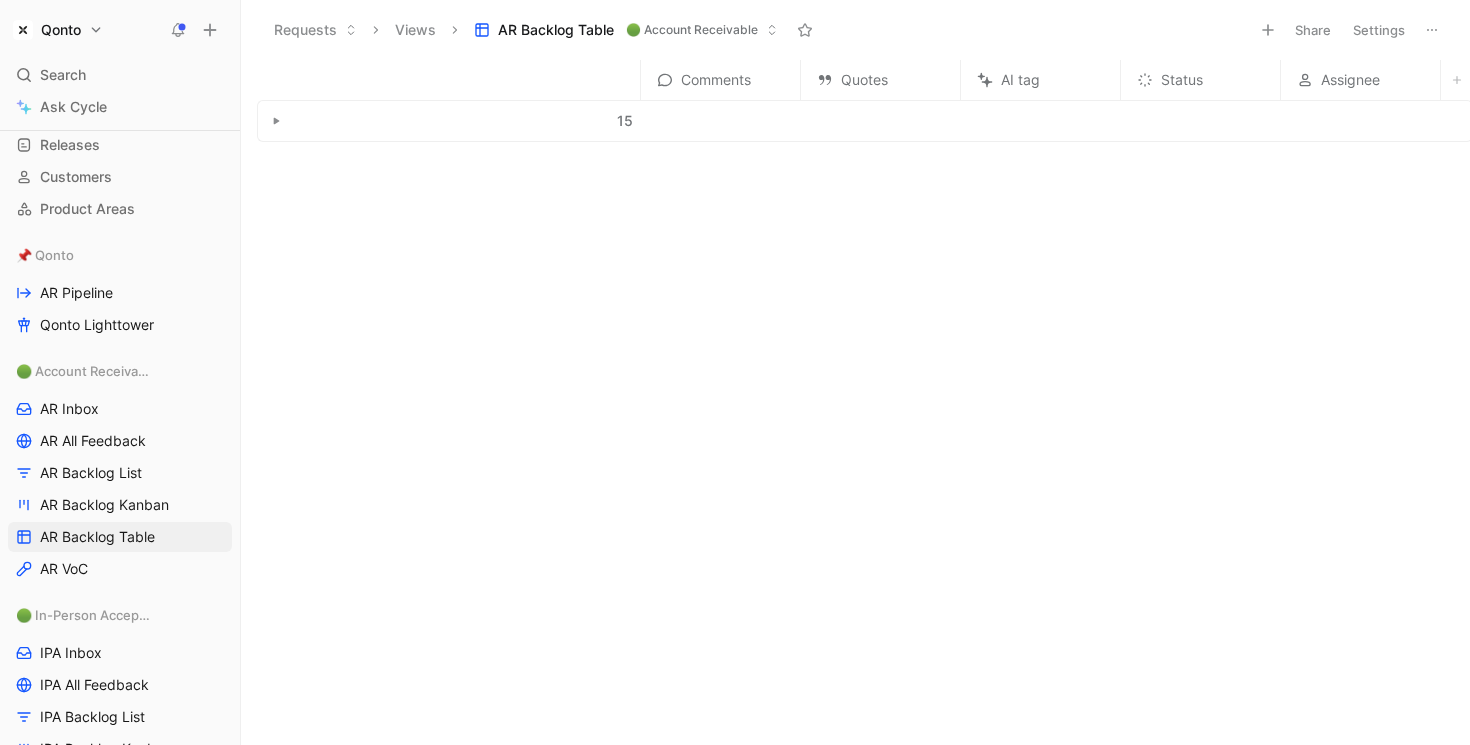 click 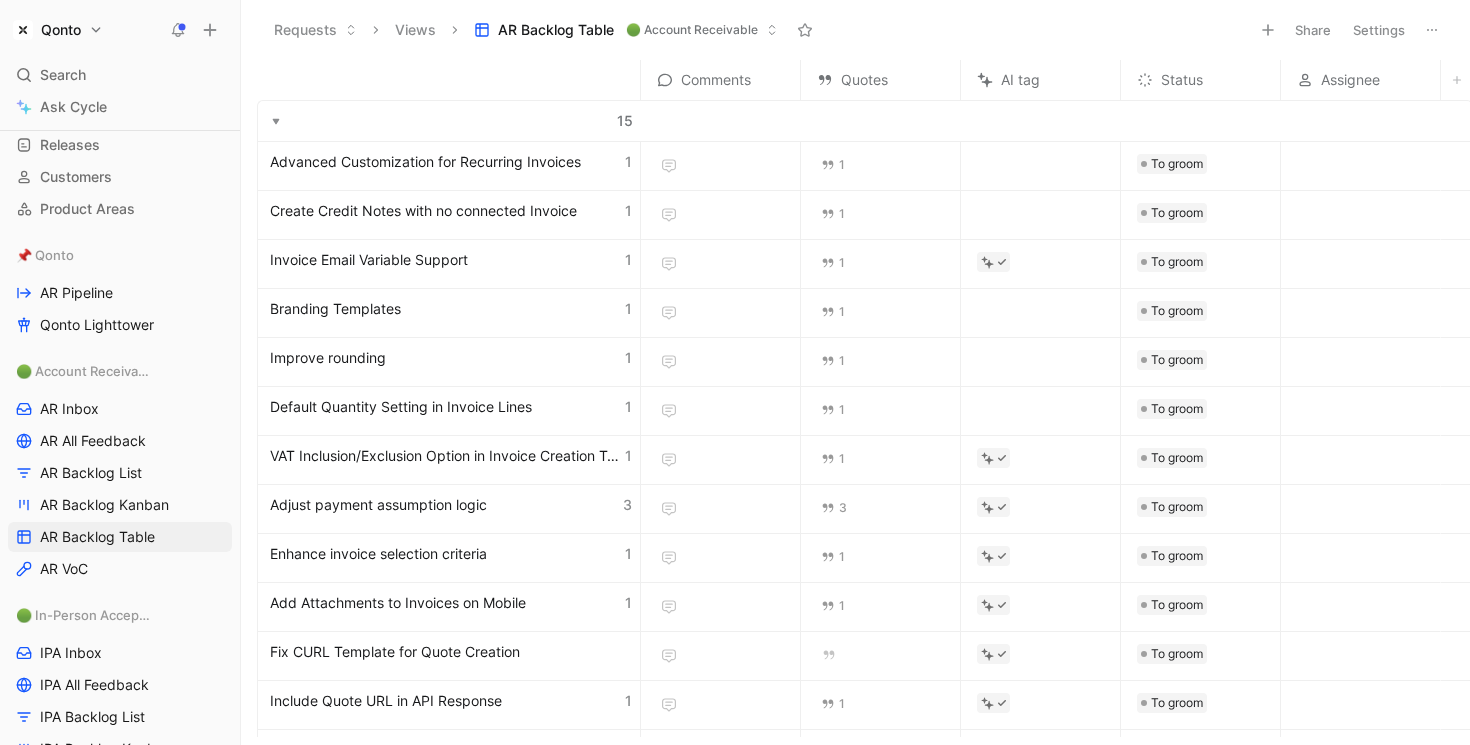 scroll, scrollTop: 197, scrollLeft: 0, axis: vertical 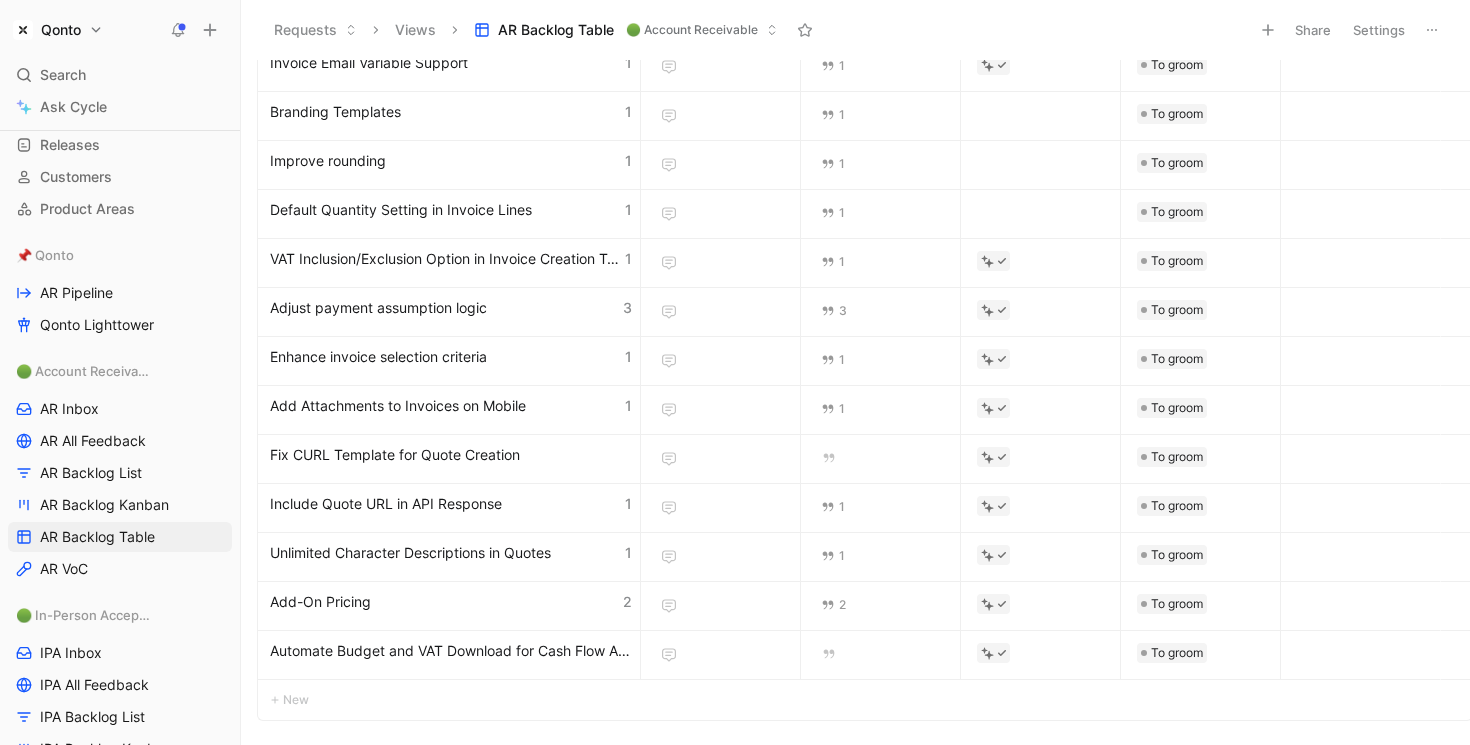 click on "3" at bounding box center [627, 308] 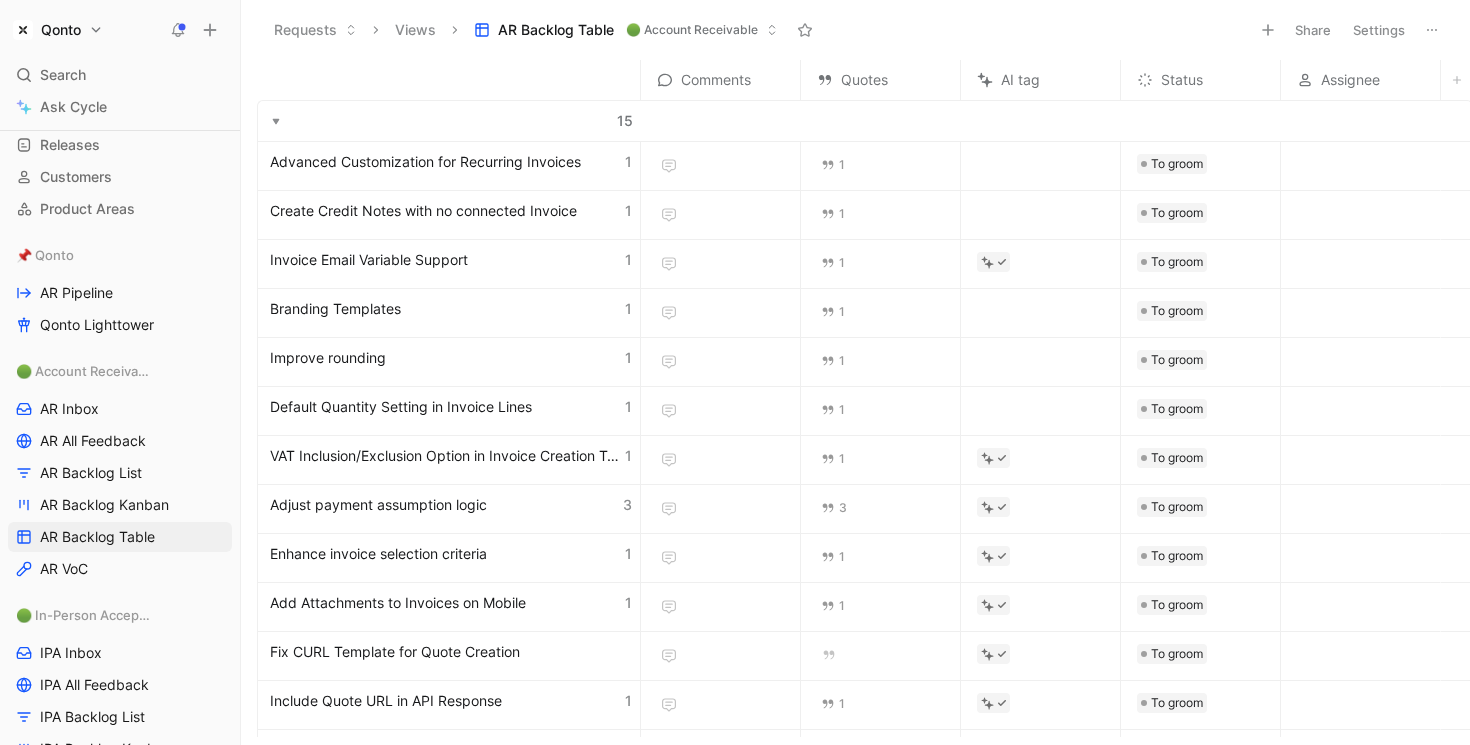 click 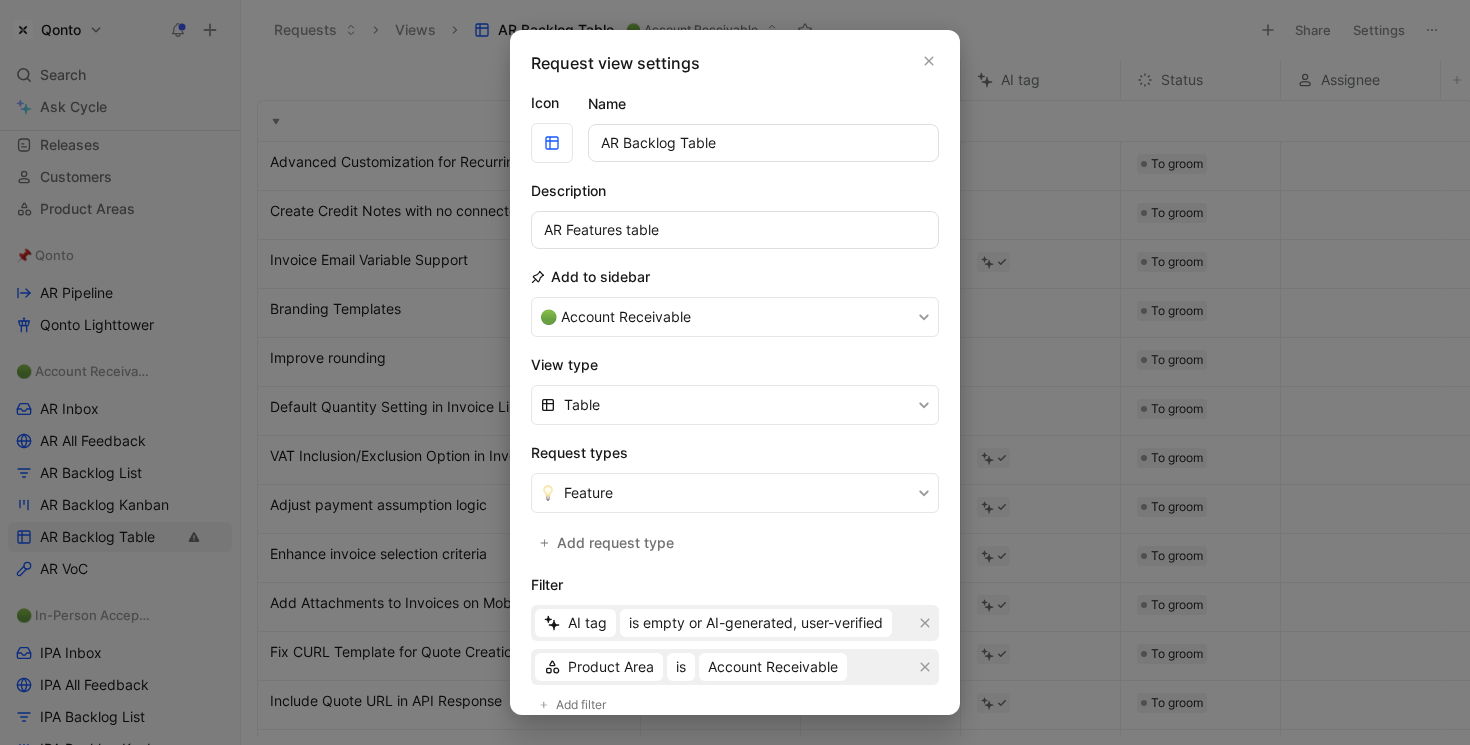 scroll, scrollTop: 335, scrollLeft: 0, axis: vertical 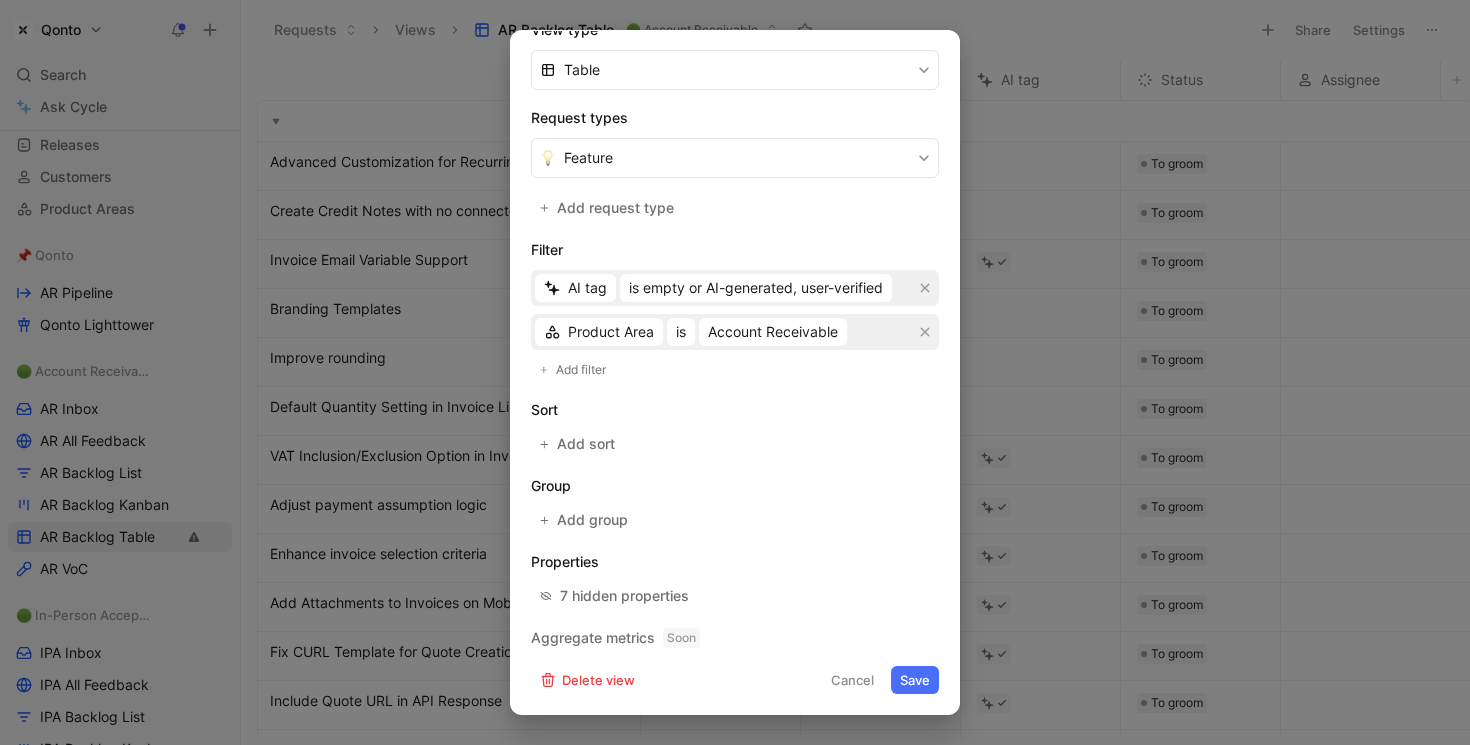 click at bounding box center [735, 372] 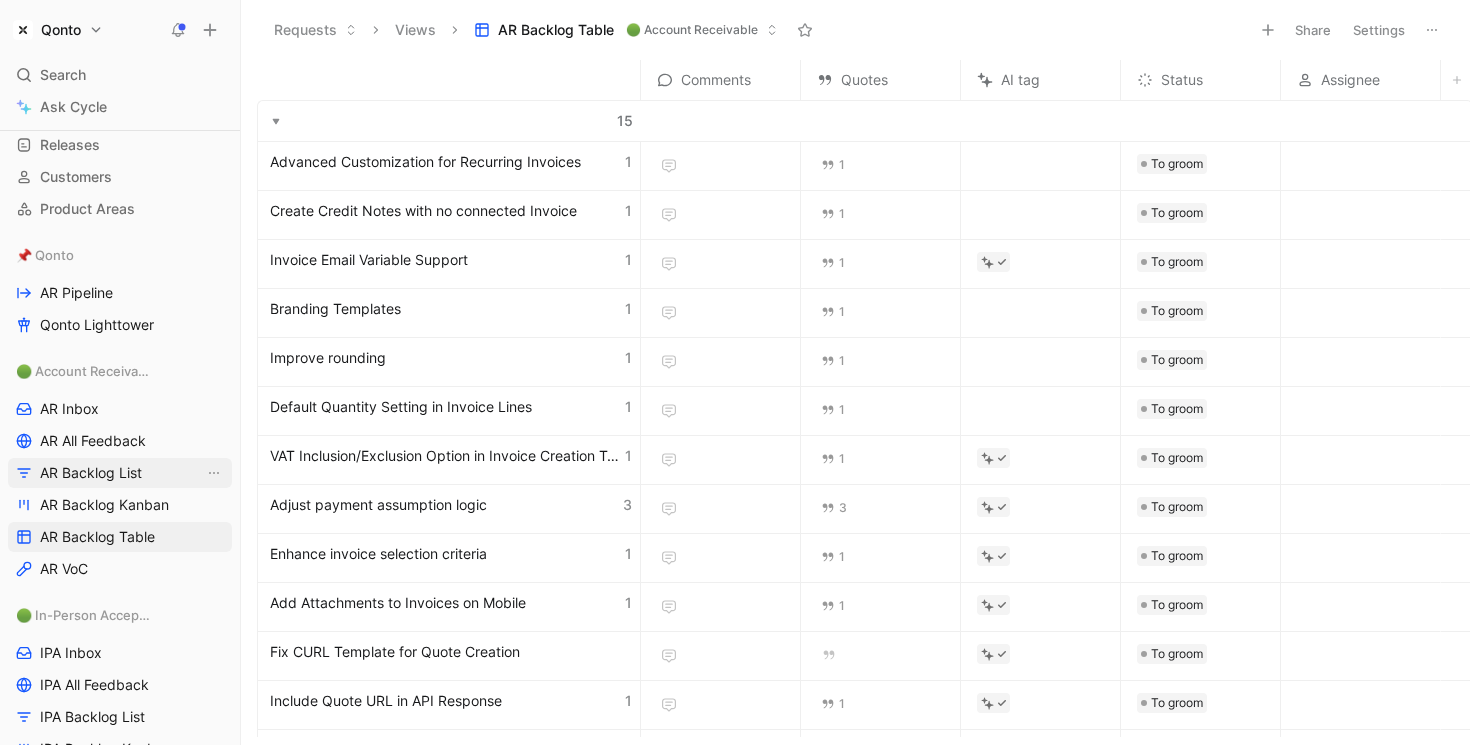 click on "AR Backlog List" at bounding box center (91, 473) 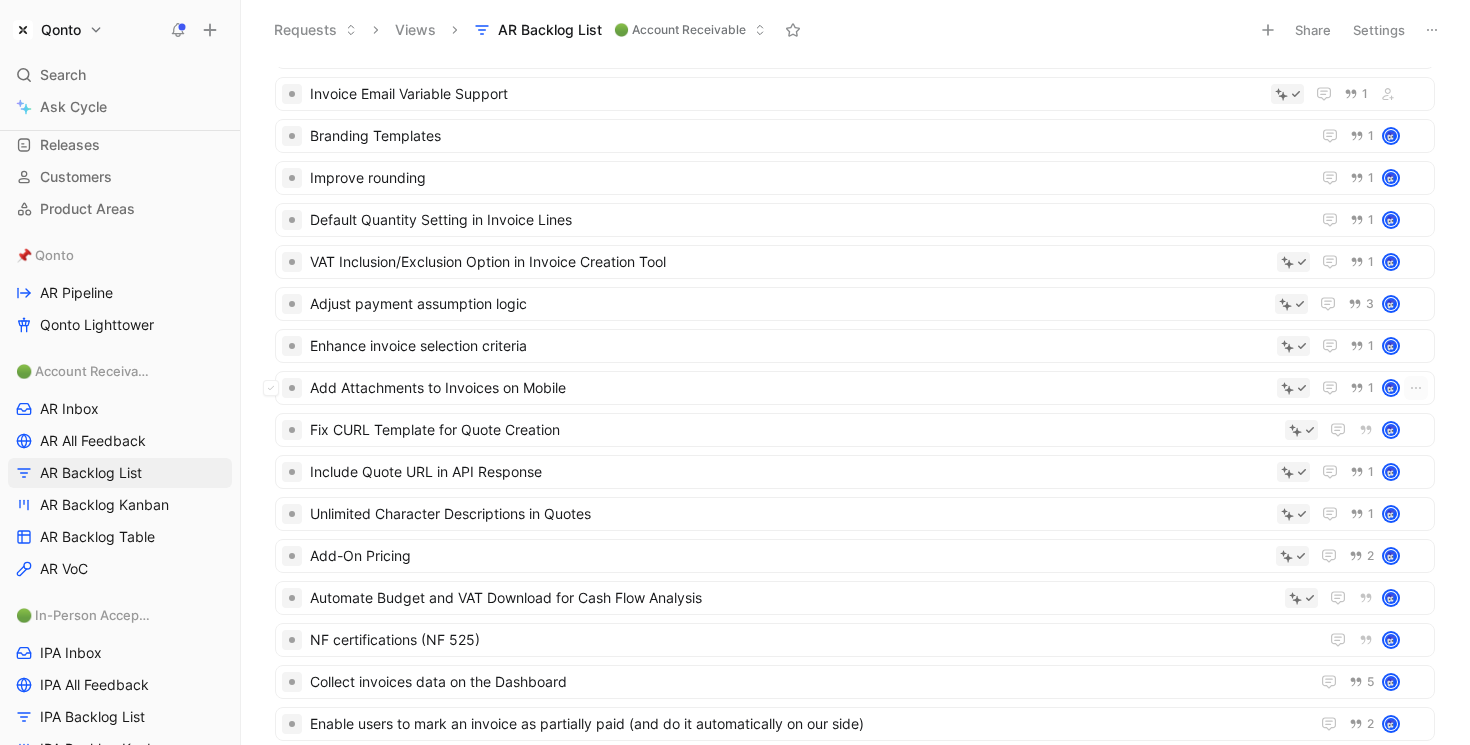 scroll, scrollTop: 0, scrollLeft: 0, axis: both 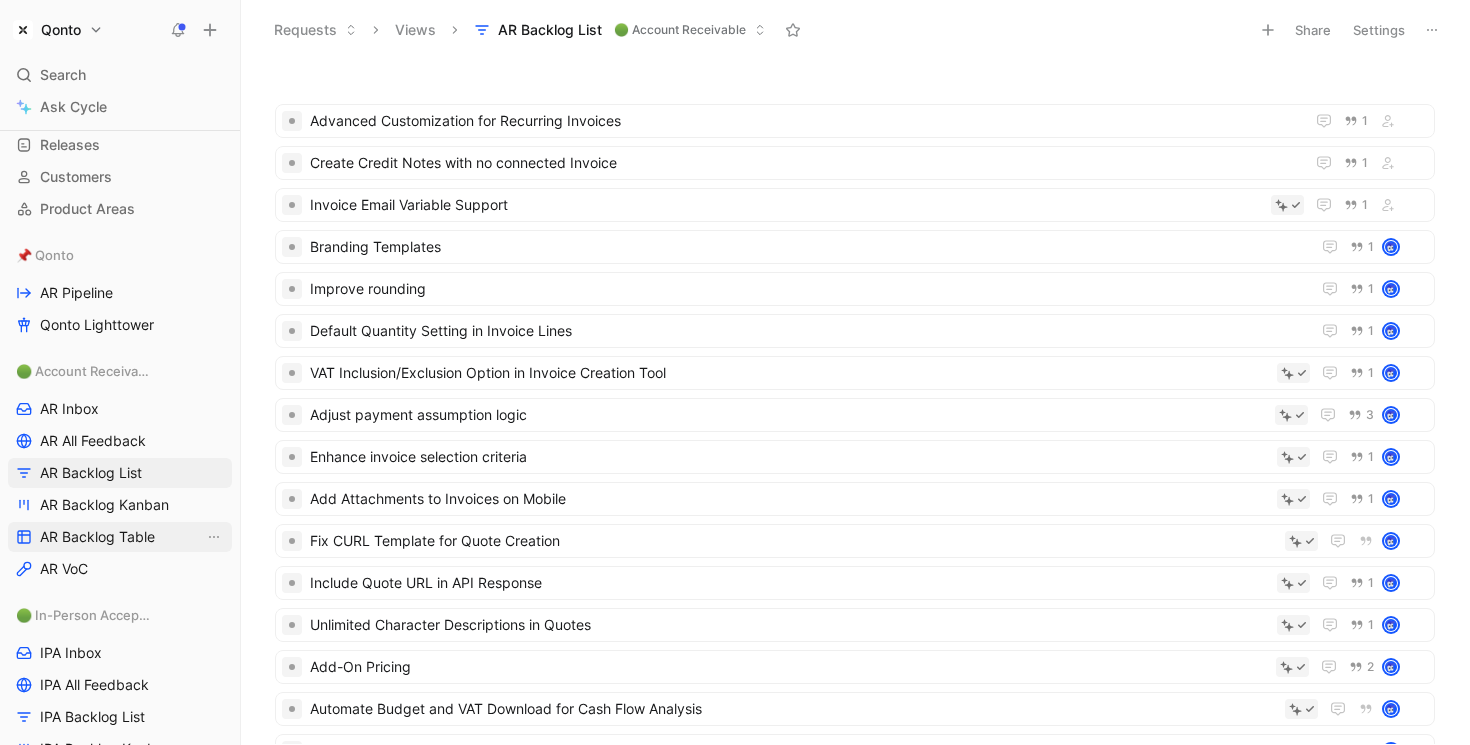 click on "AR Backlog Table" at bounding box center [97, 537] 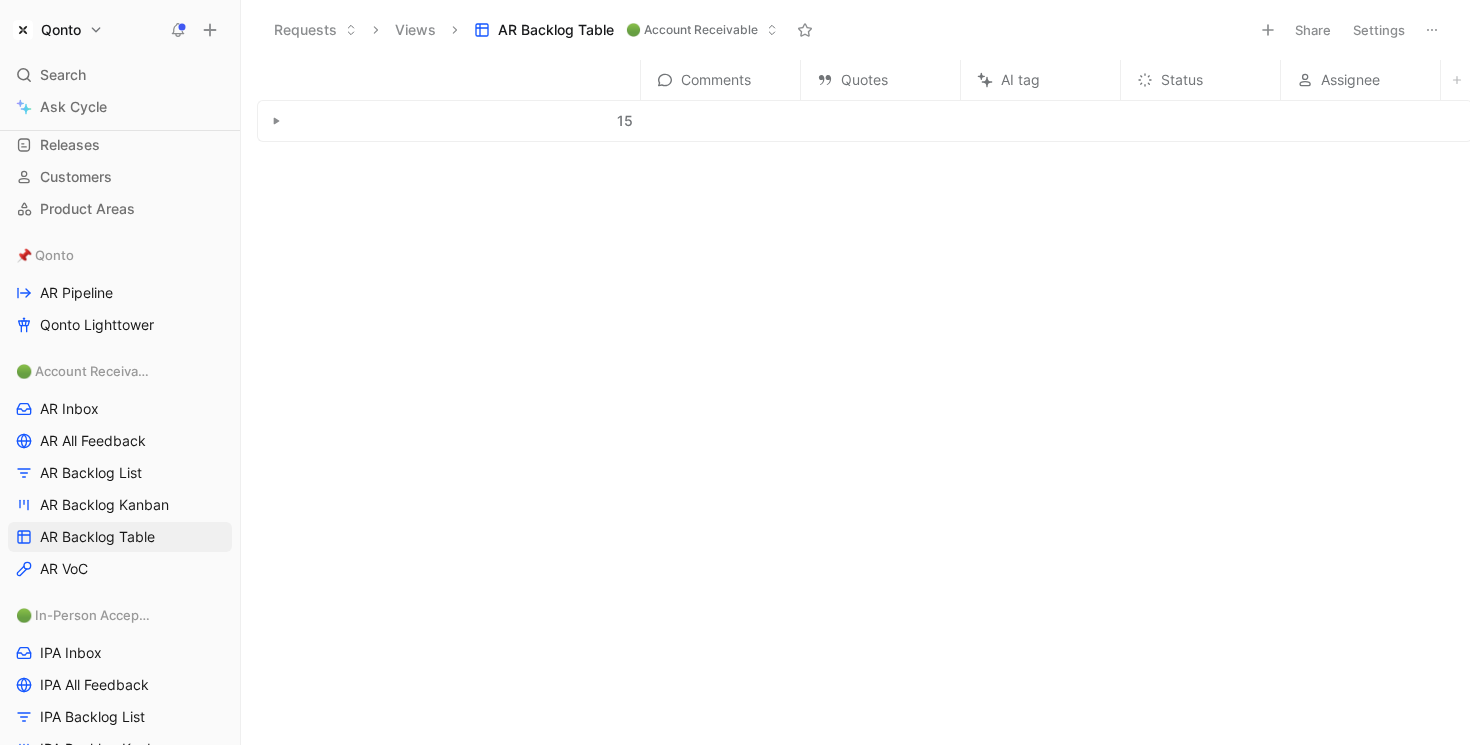 click at bounding box center [276, 121] 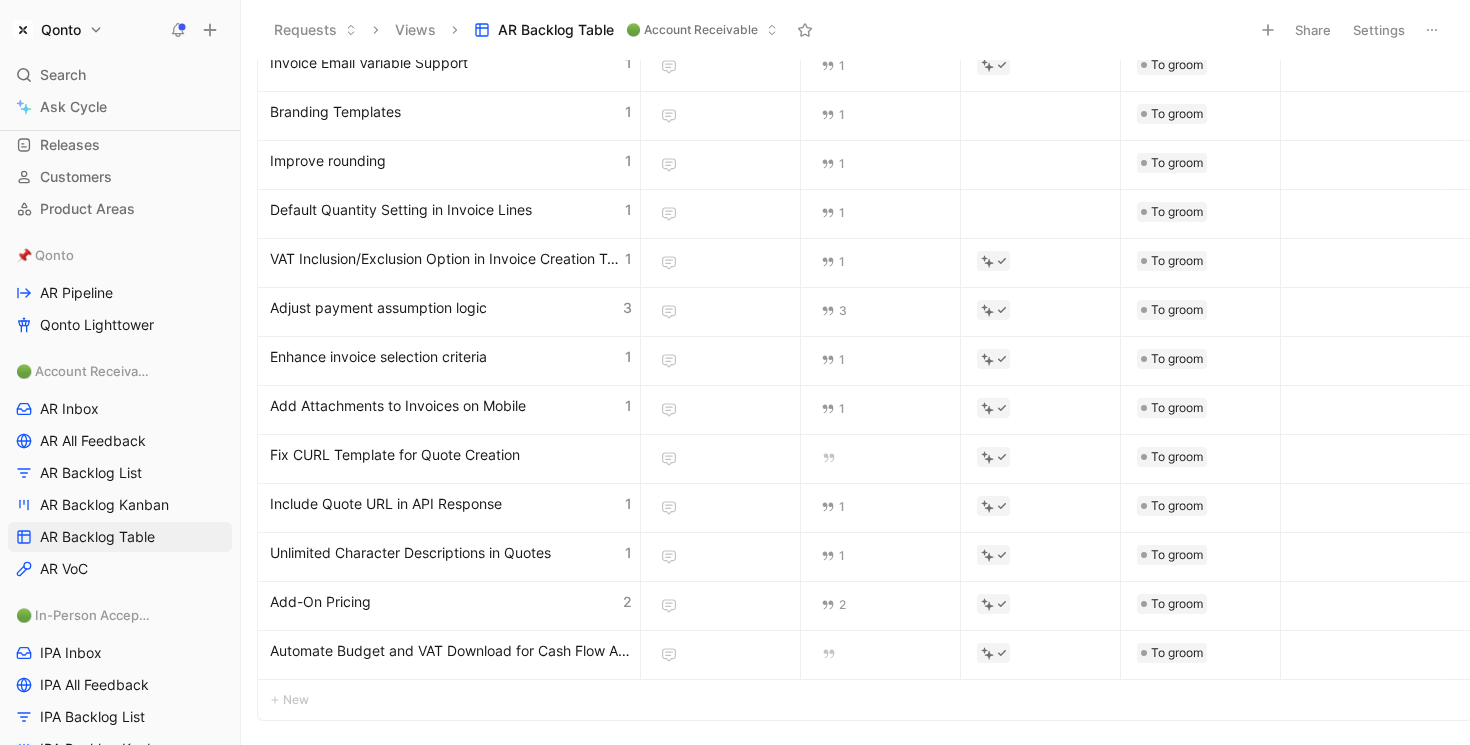 scroll, scrollTop: 0, scrollLeft: 0, axis: both 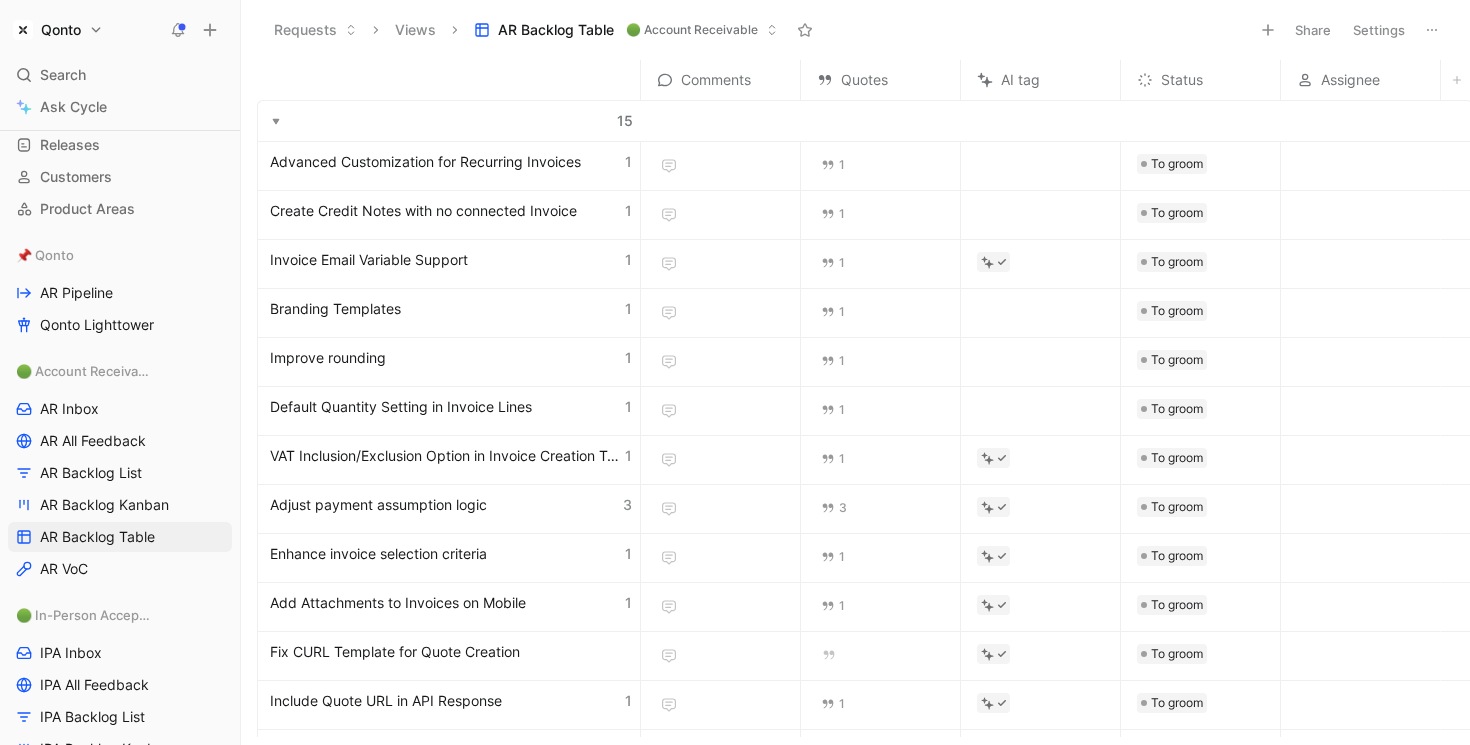 click on "Settings" at bounding box center (1379, 30) 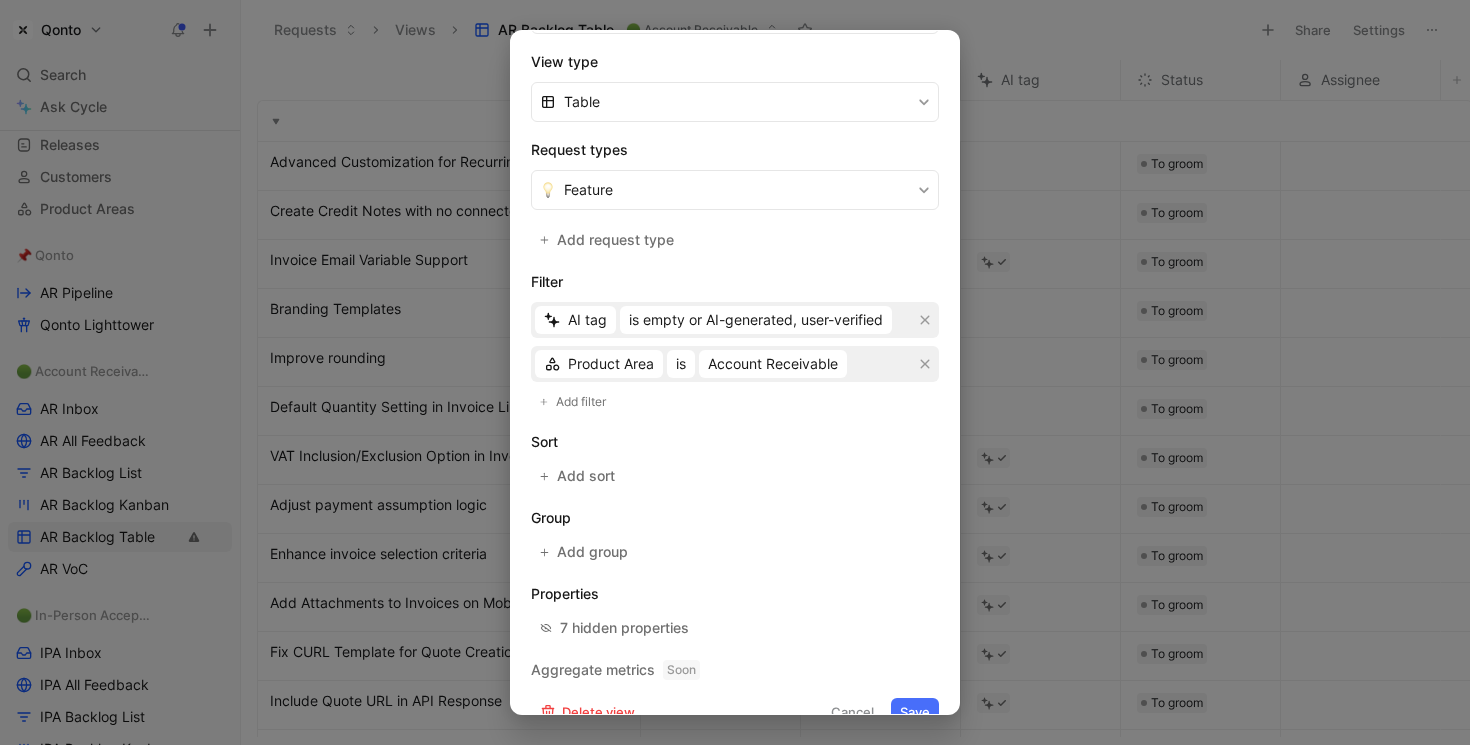 scroll, scrollTop: 335, scrollLeft: 0, axis: vertical 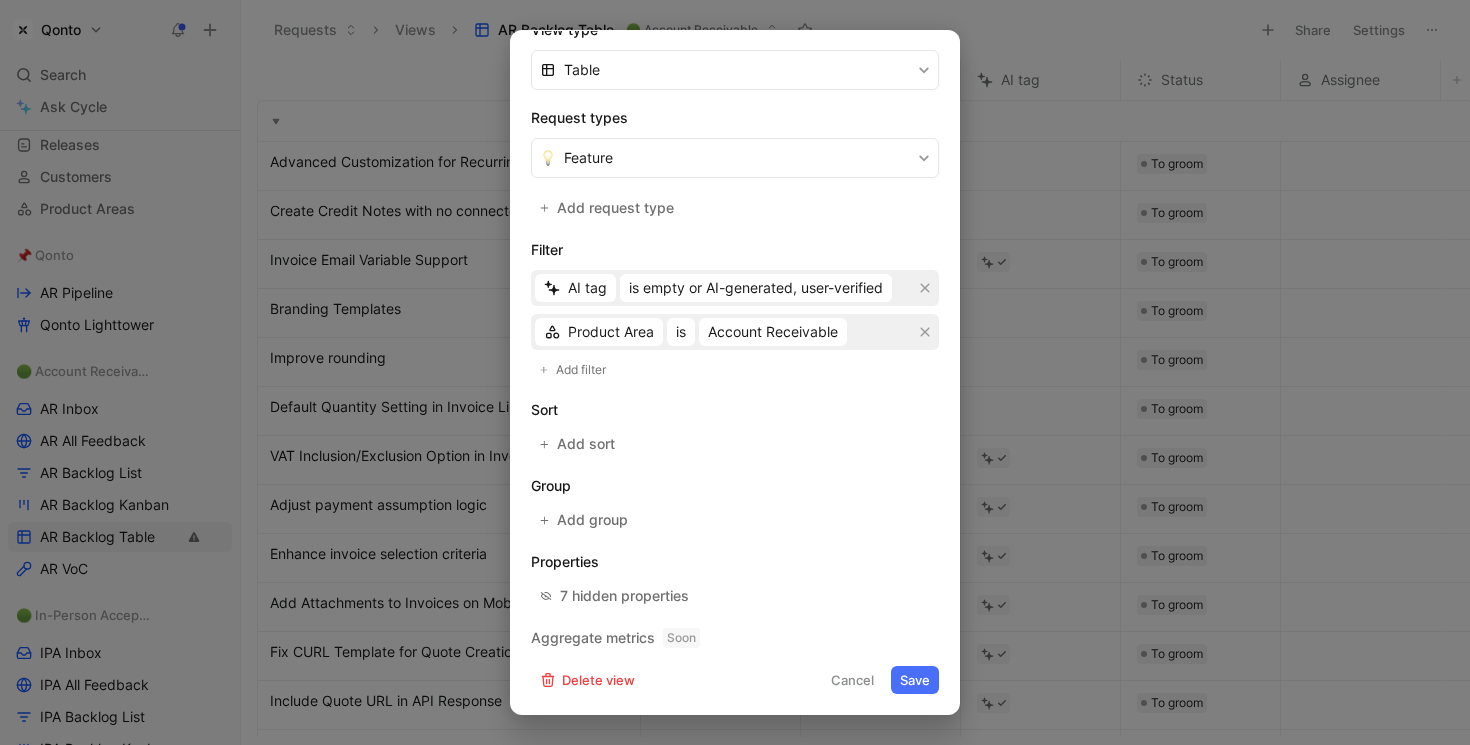 click at bounding box center [735, 372] 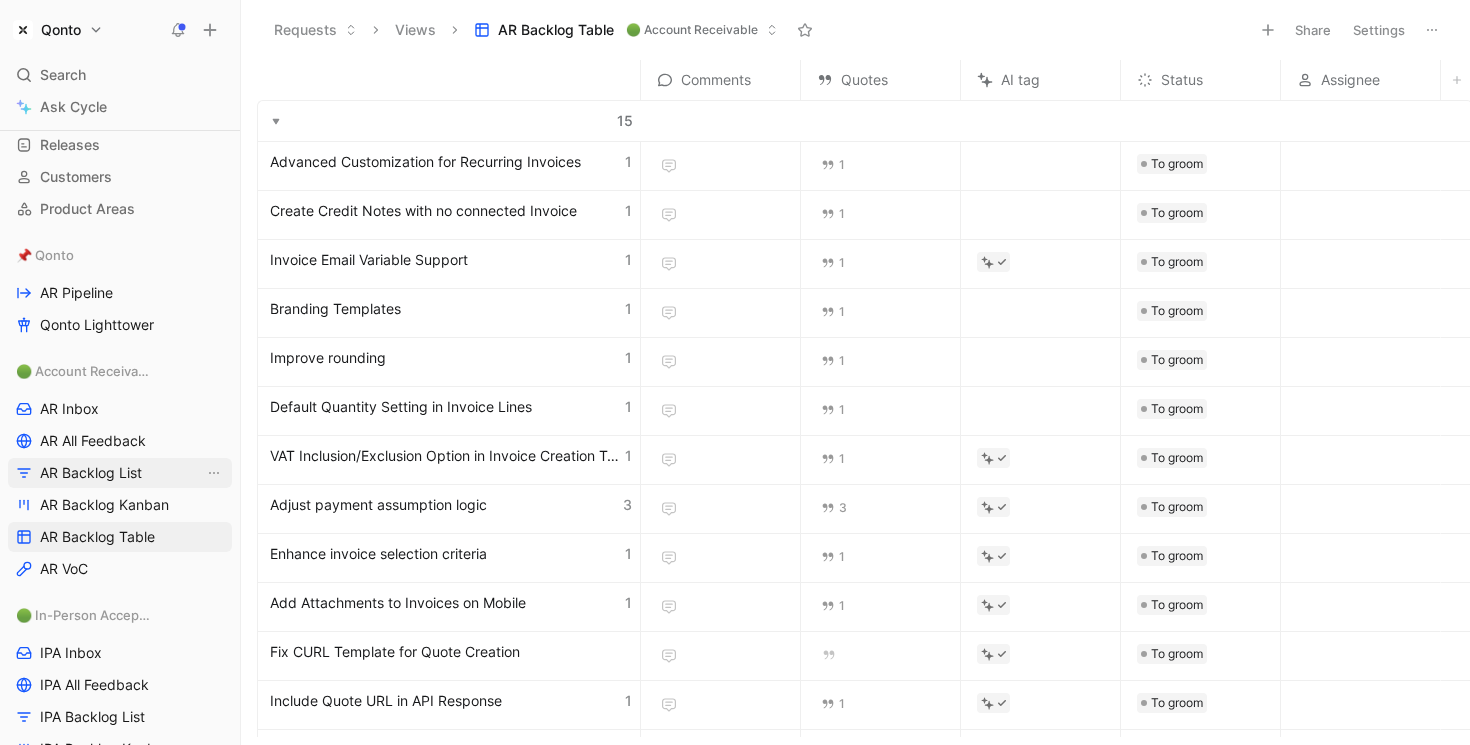 click on "AR Backlog List" at bounding box center (91, 473) 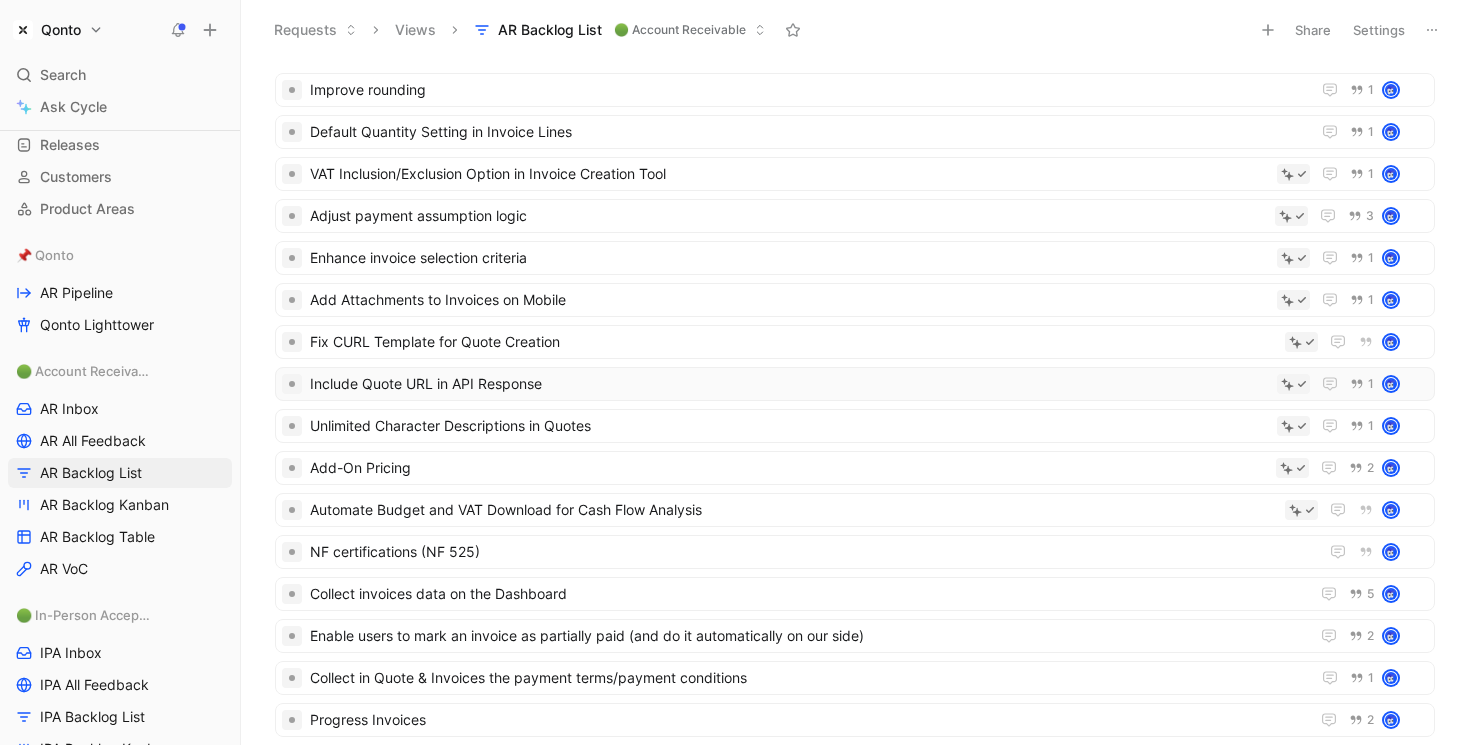 scroll, scrollTop: 0, scrollLeft: 0, axis: both 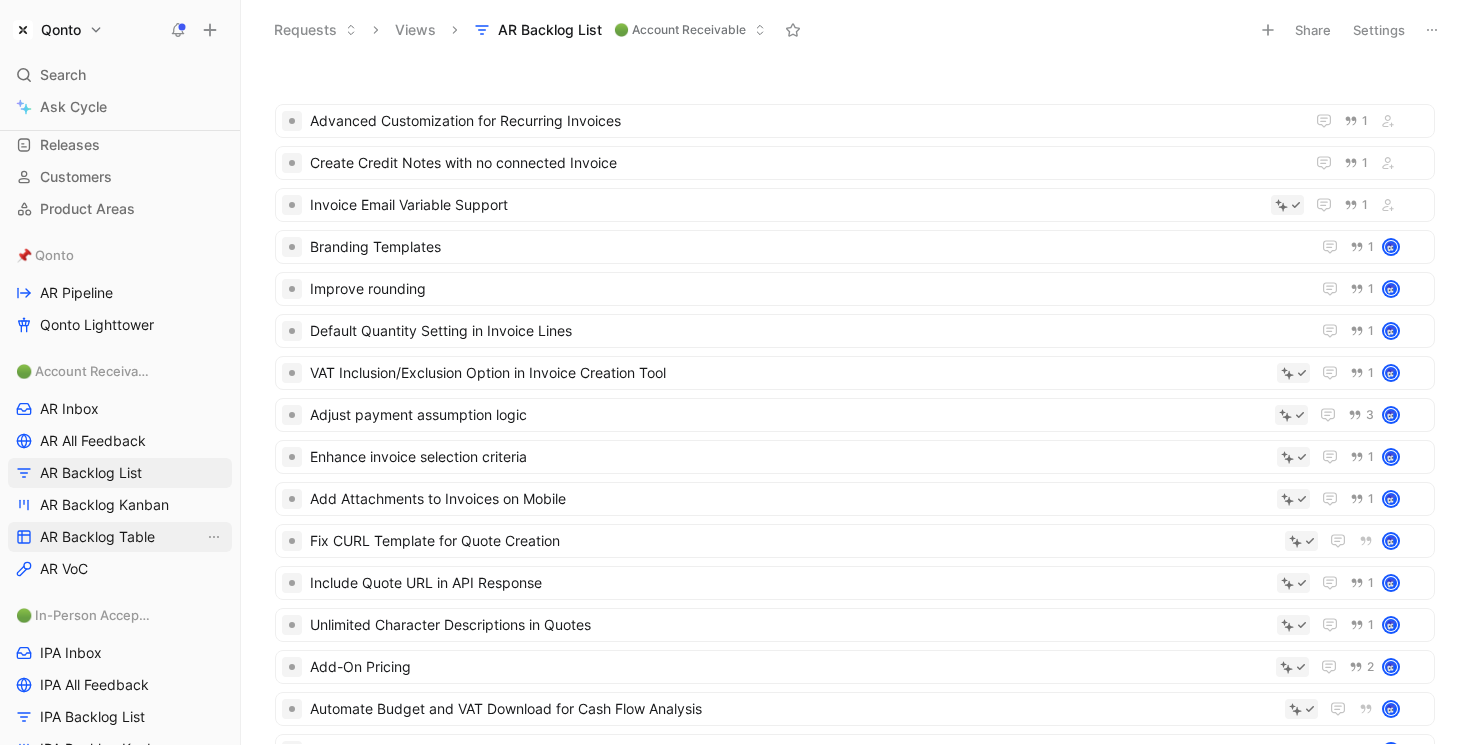 click on "AR Backlog Table" at bounding box center (97, 537) 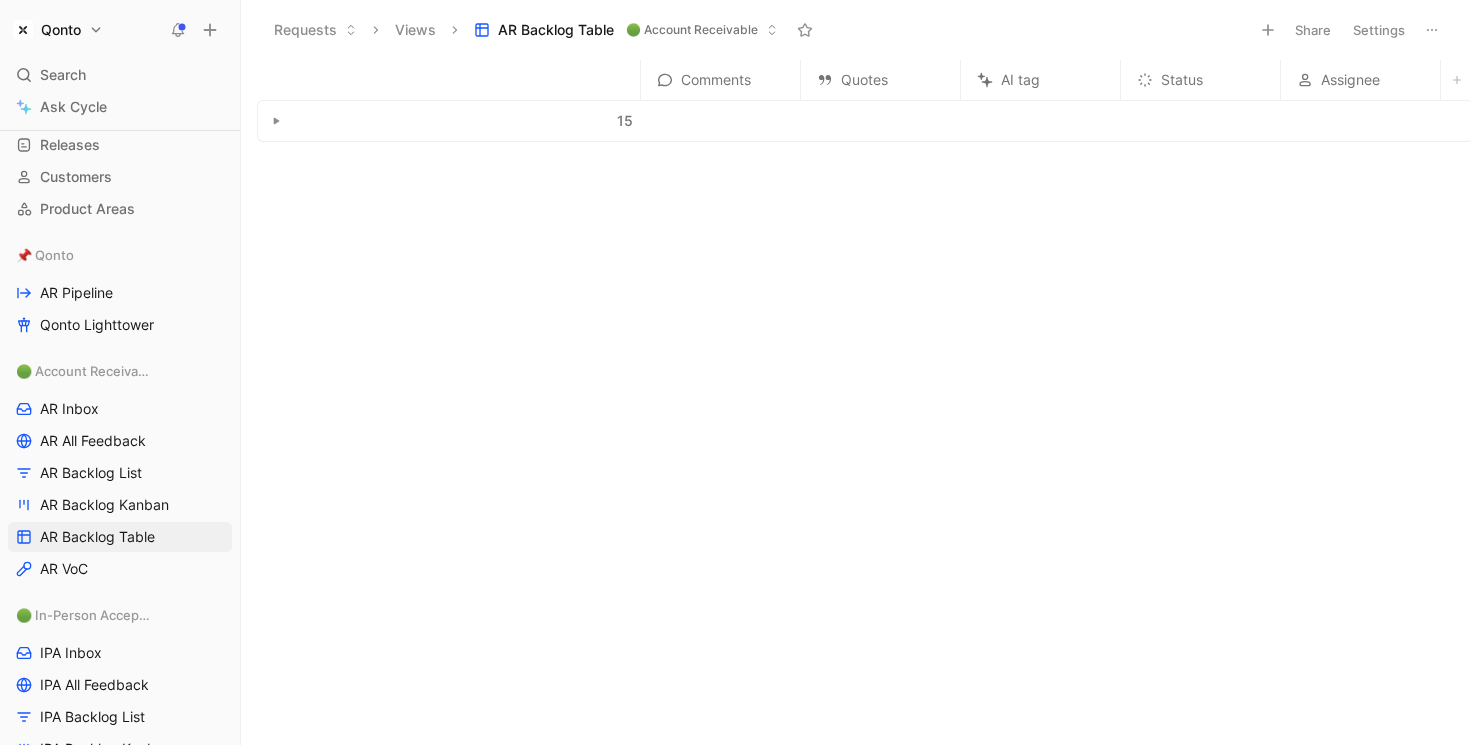 click on "Settings" at bounding box center (1379, 30) 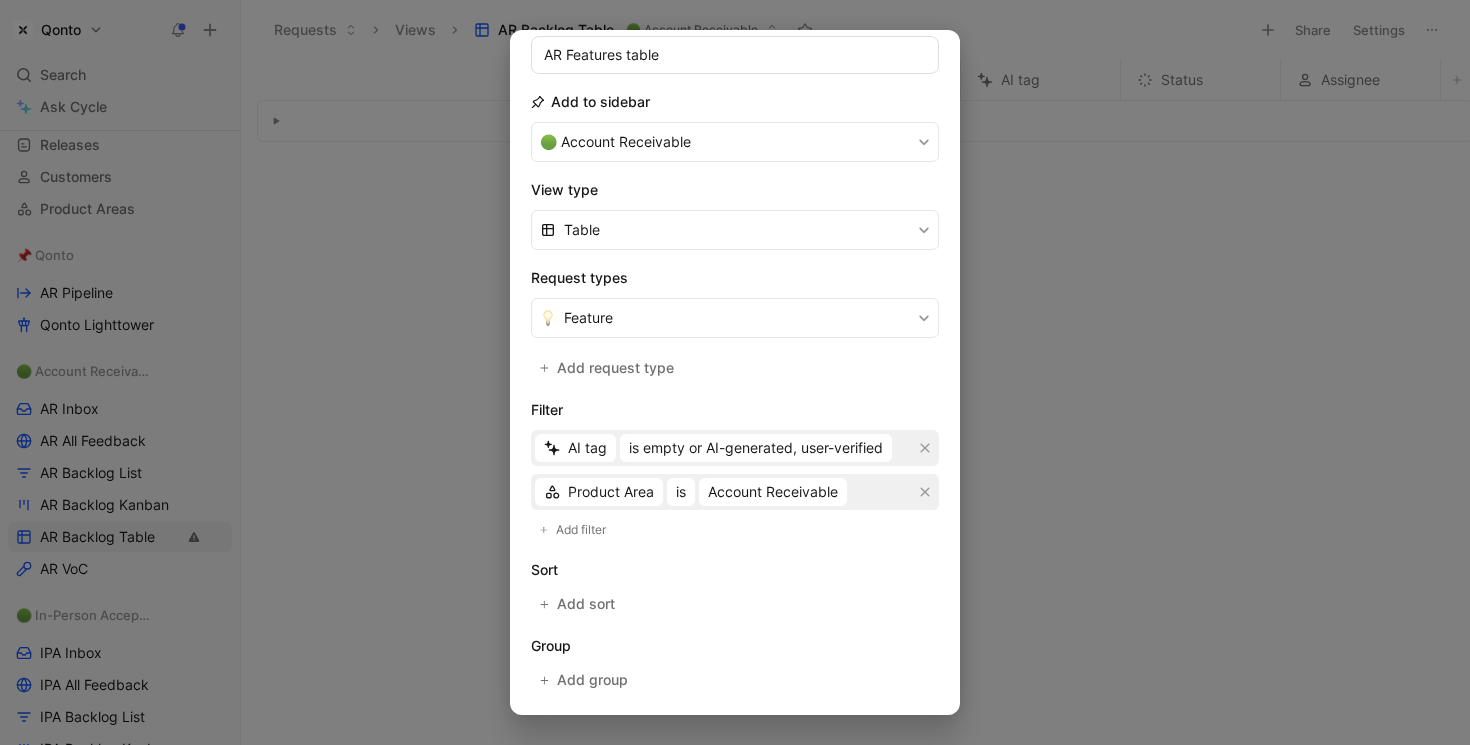 scroll, scrollTop: 335, scrollLeft: 0, axis: vertical 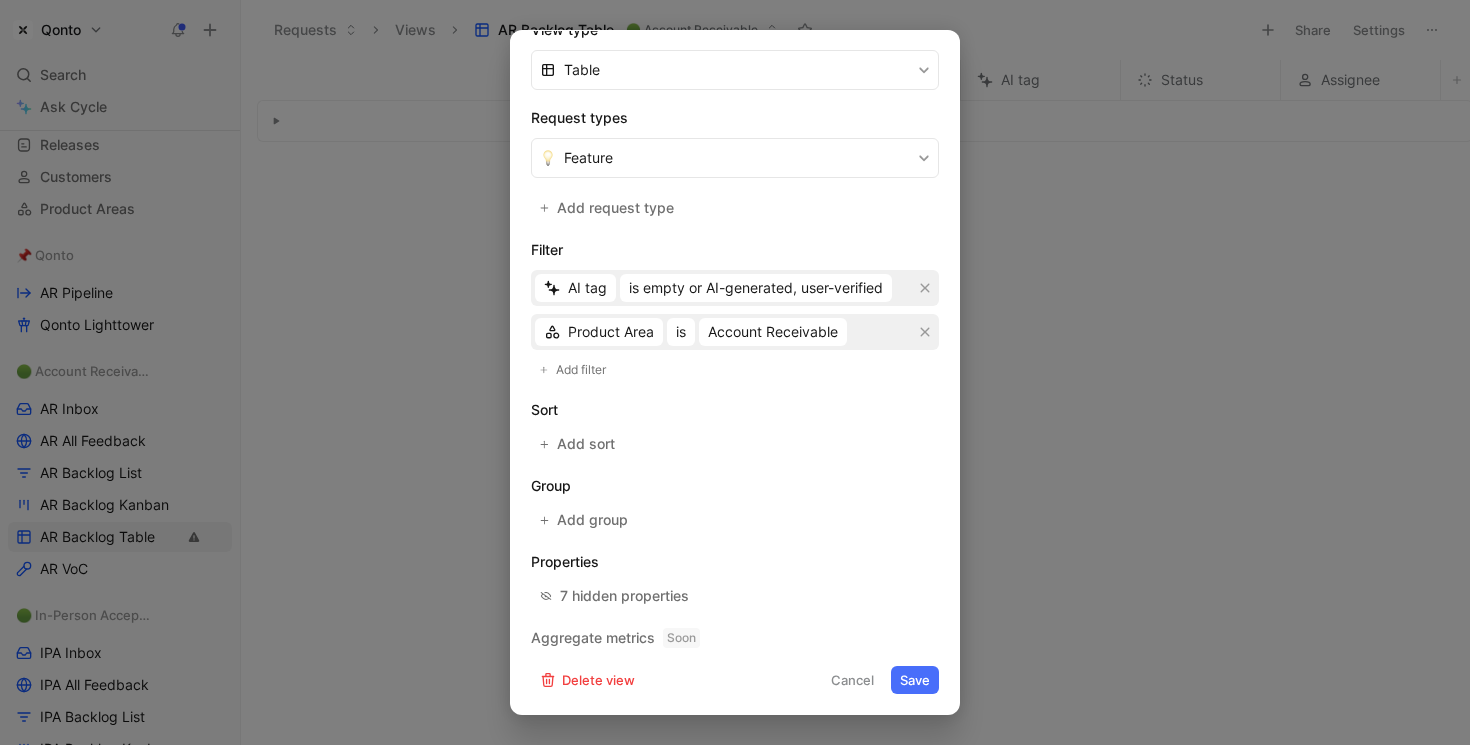 click at bounding box center (735, 372) 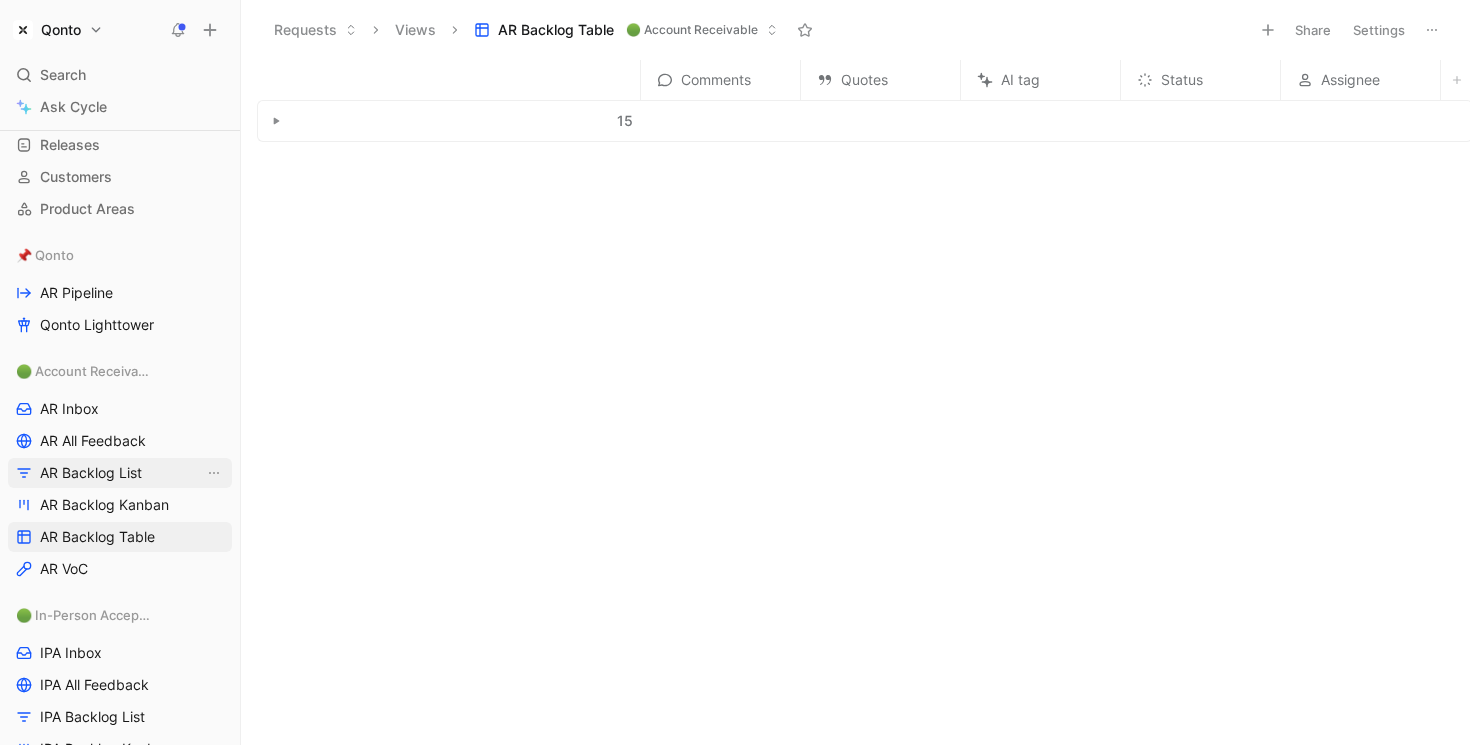 click on "AR Backlog List" at bounding box center [120, 473] 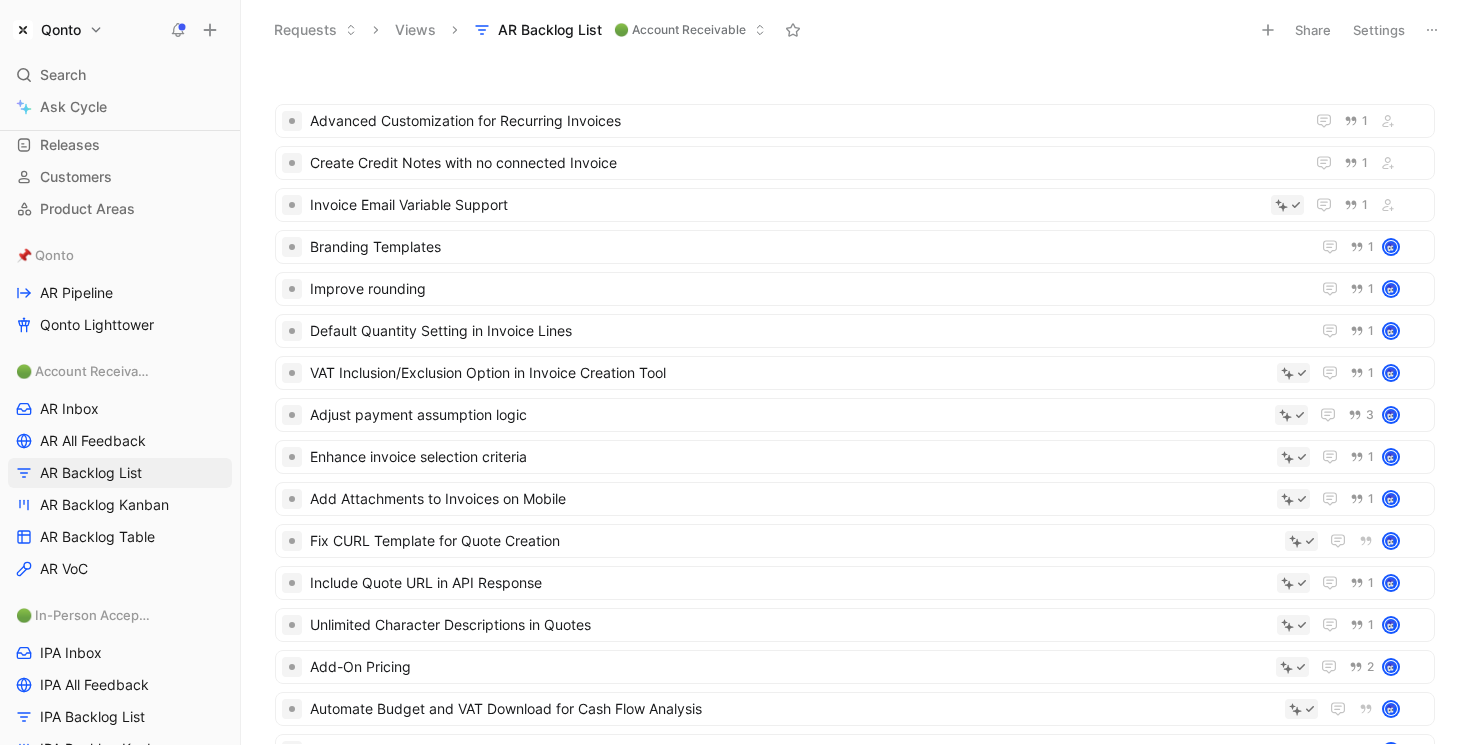 click on "Settings" at bounding box center (1379, 30) 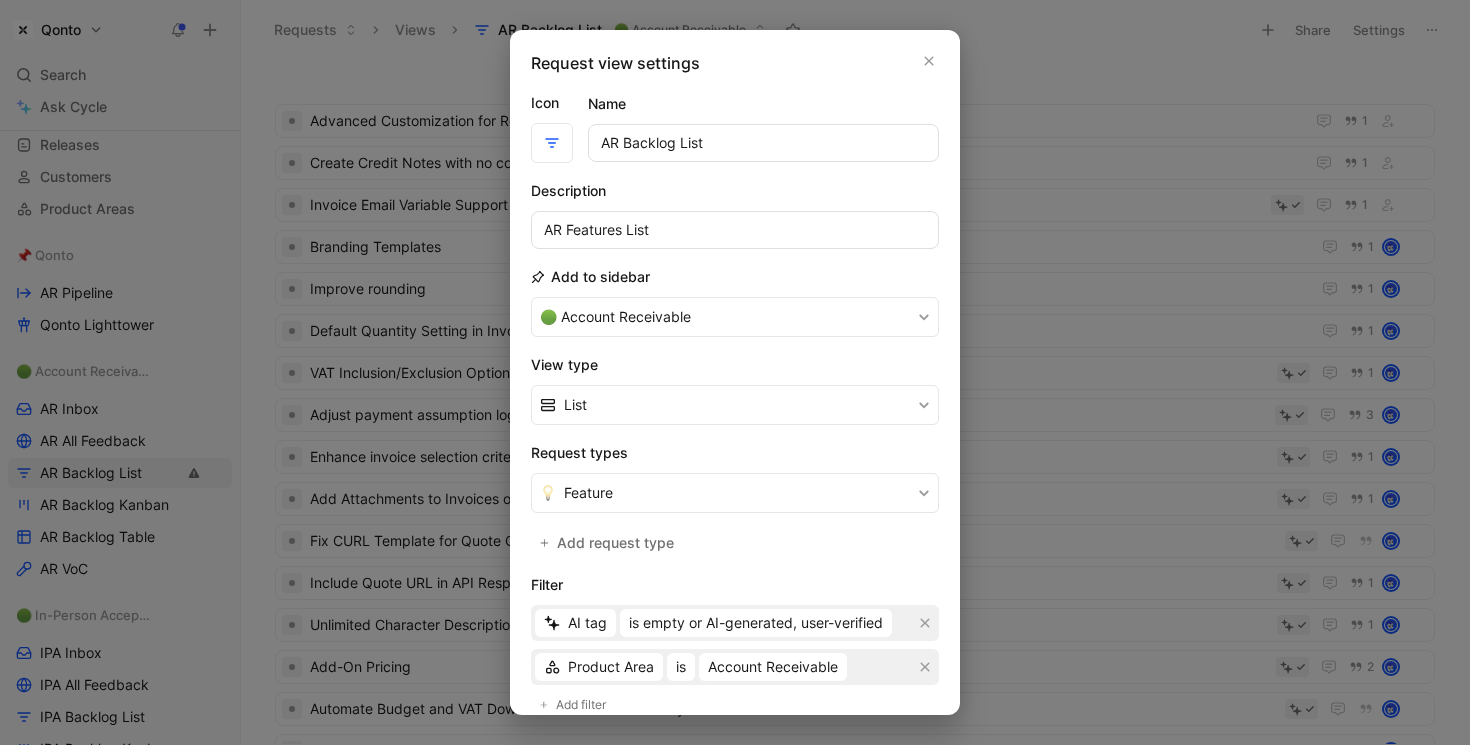 scroll, scrollTop: 335, scrollLeft: 0, axis: vertical 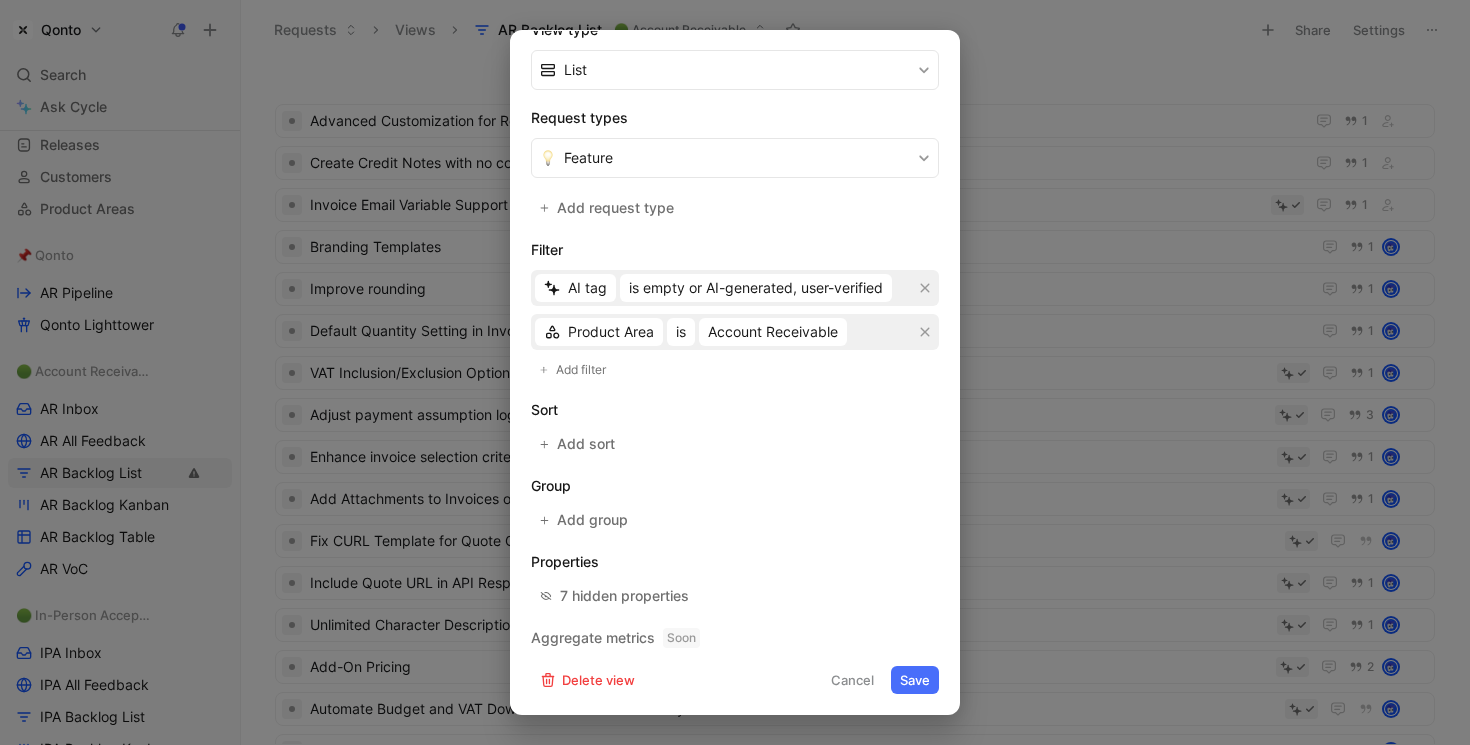 click at bounding box center [735, 372] 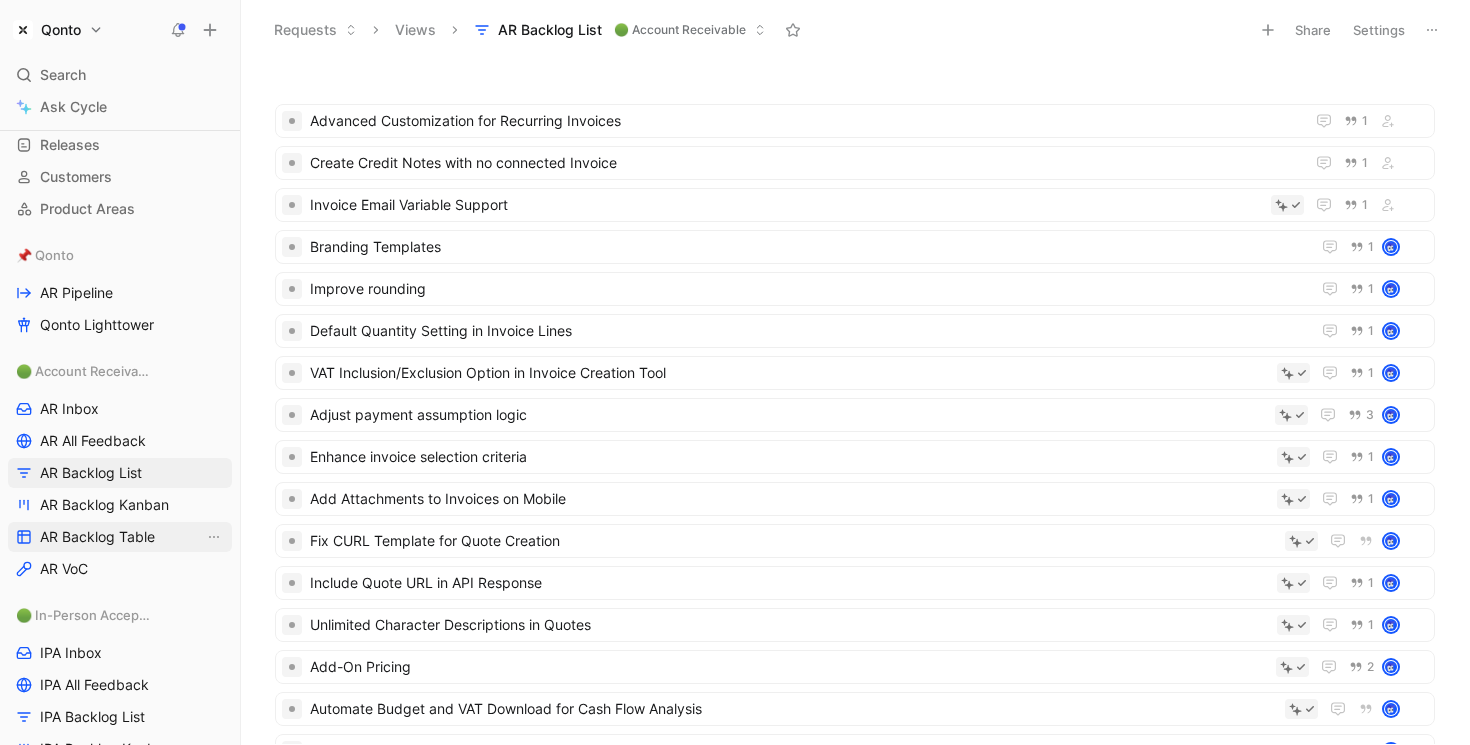 click on "AR Backlog Table" at bounding box center [97, 537] 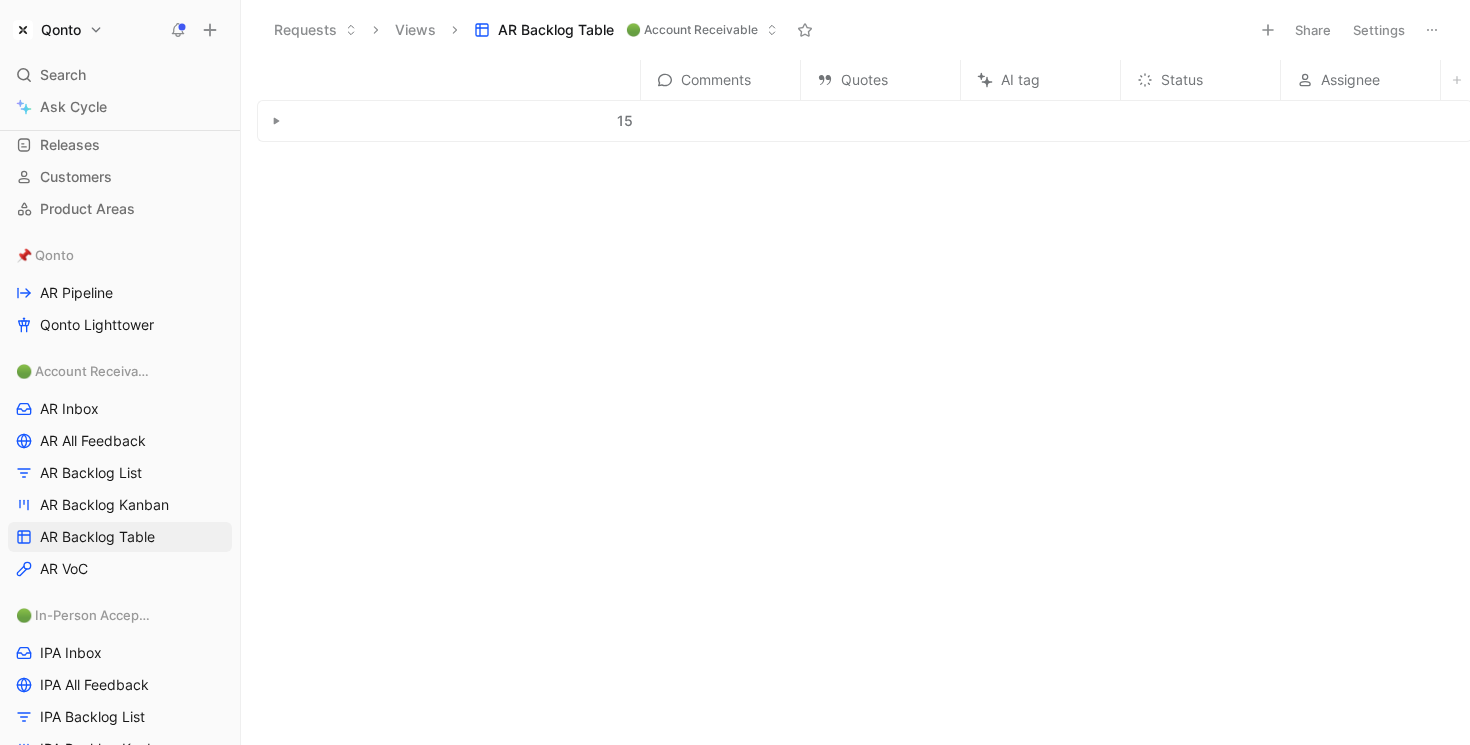 click at bounding box center (276, 121) 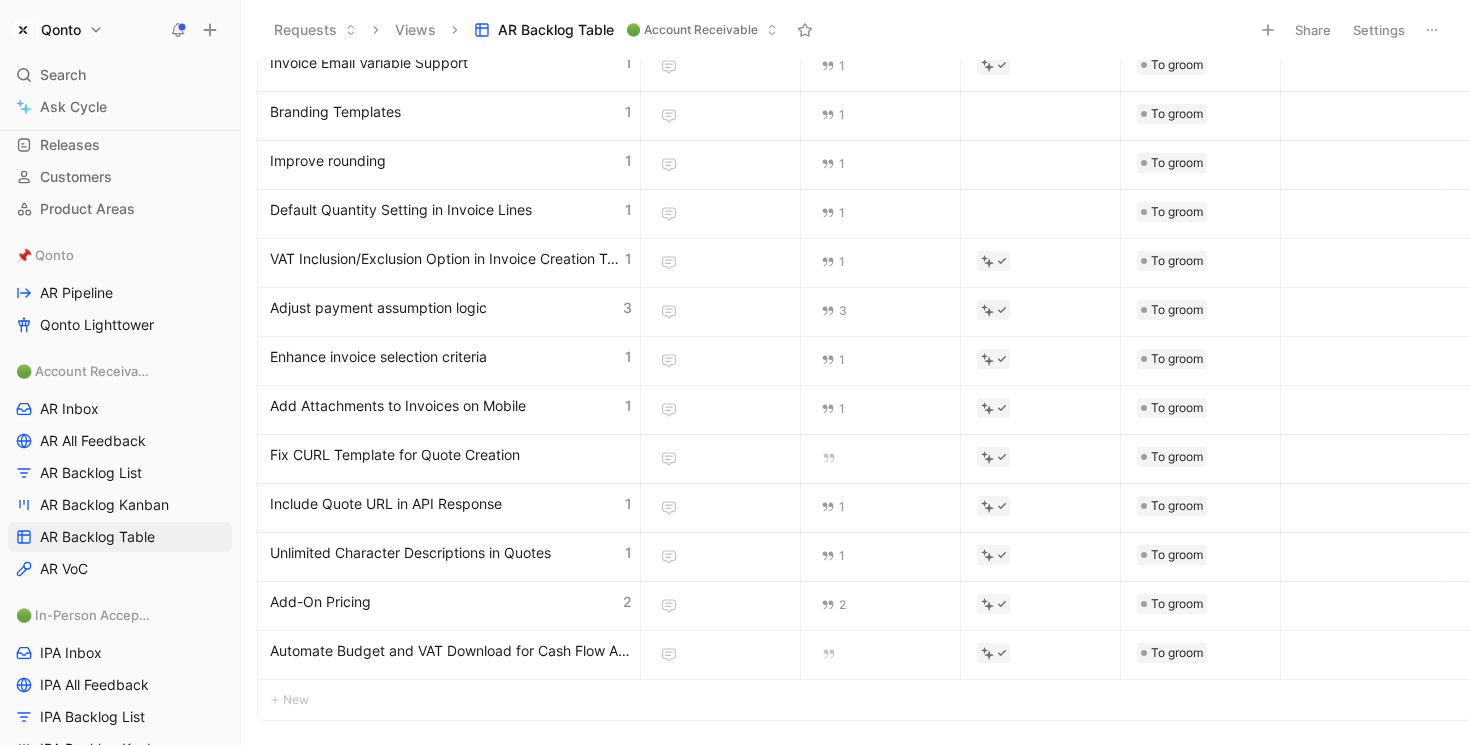 scroll, scrollTop: 0, scrollLeft: 0, axis: both 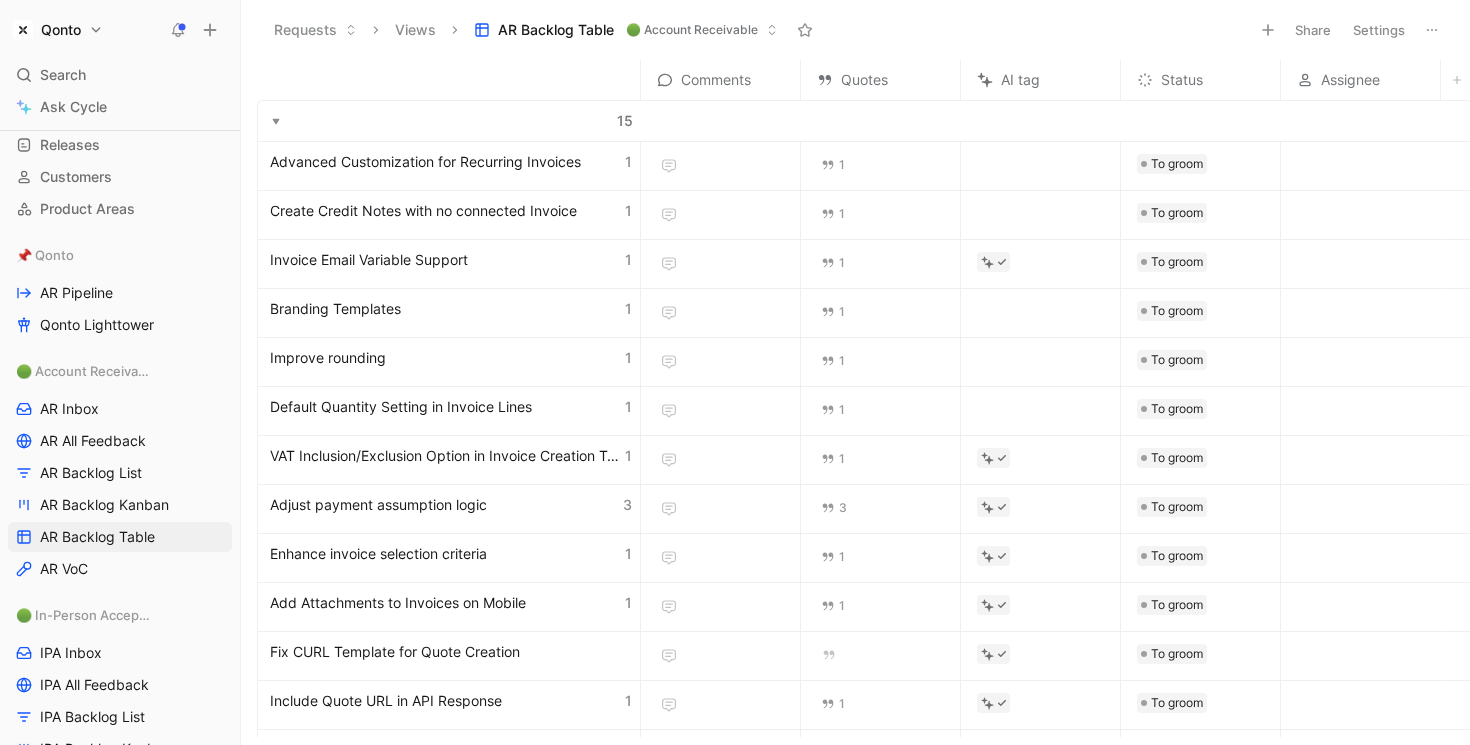 click on "Settings" at bounding box center (1379, 30) 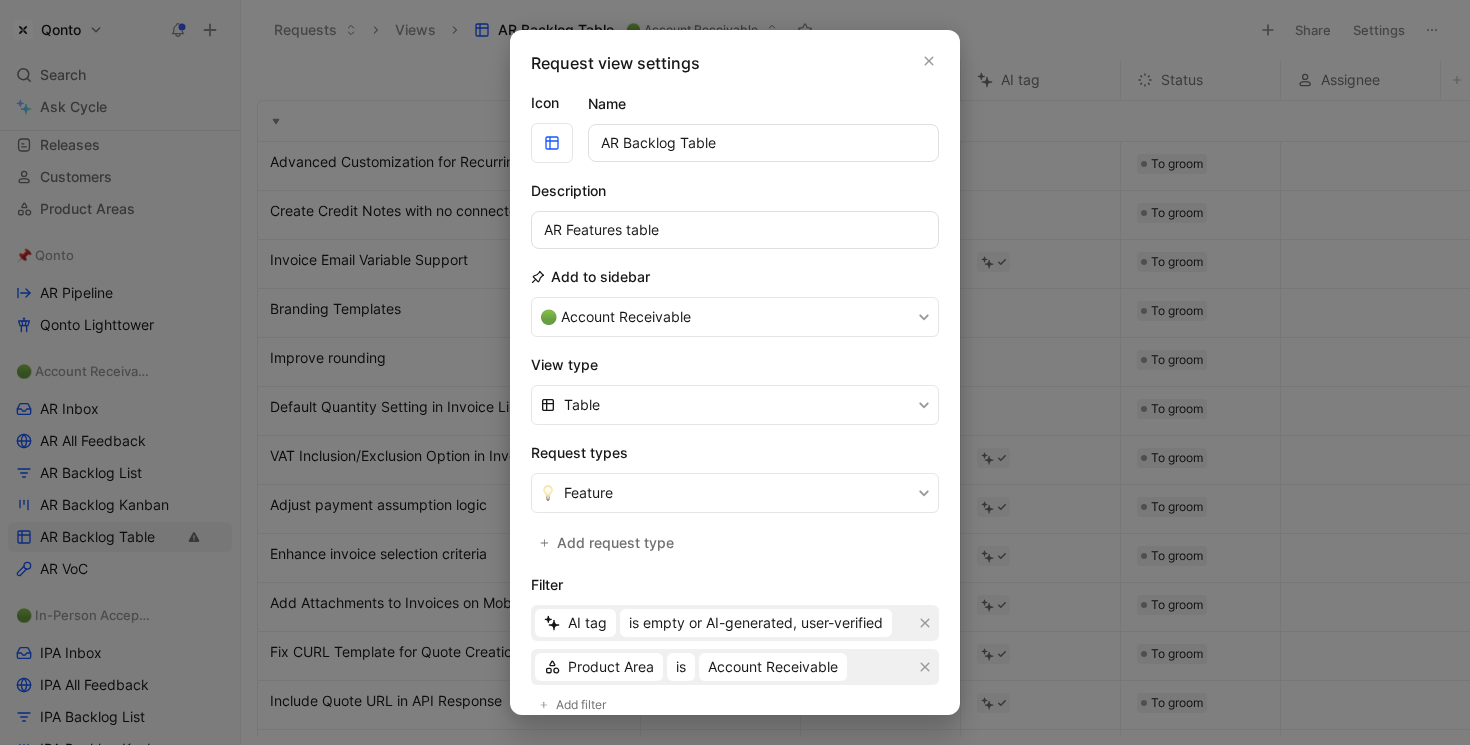 click at bounding box center [735, 372] 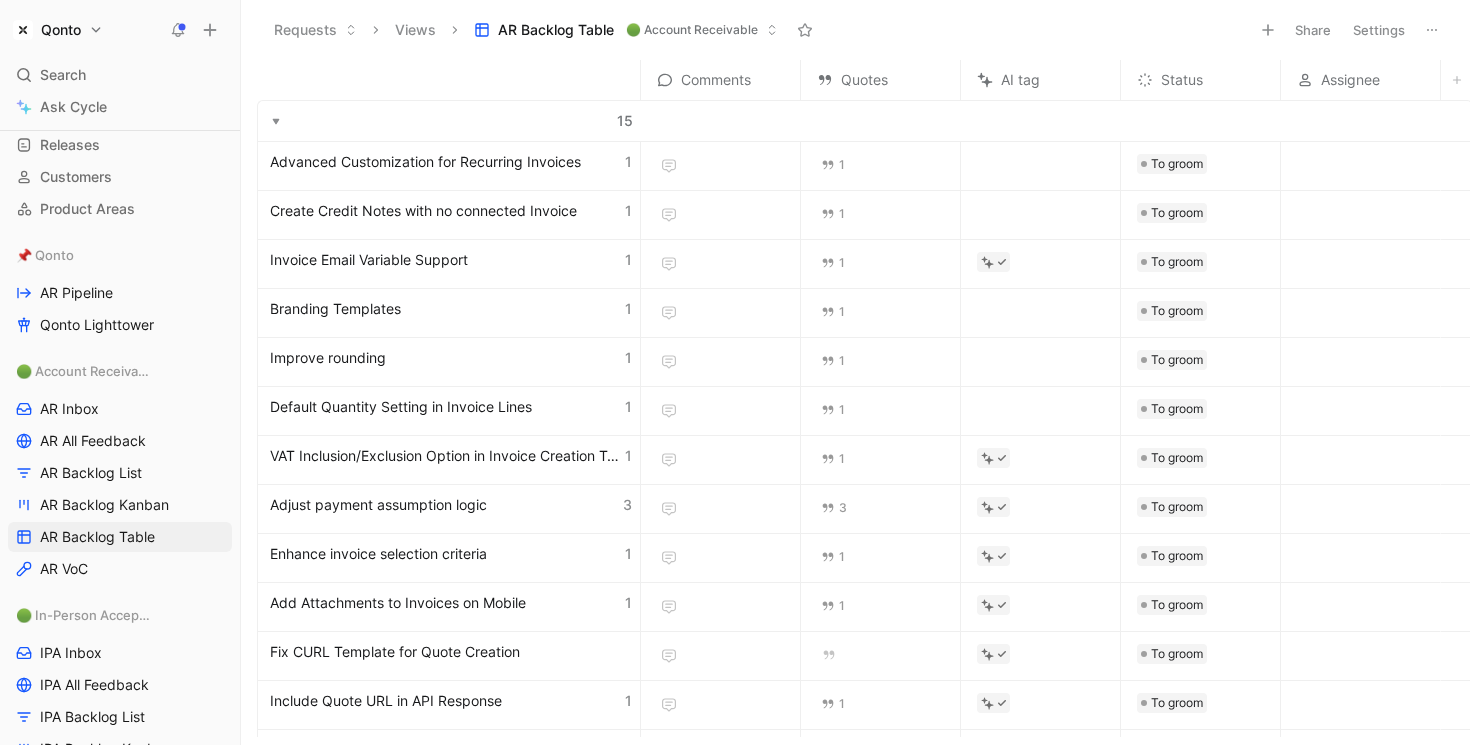 drag, startPoint x: 712, startPoint y: 79, endPoint x: 785, endPoint y: 79, distance: 73 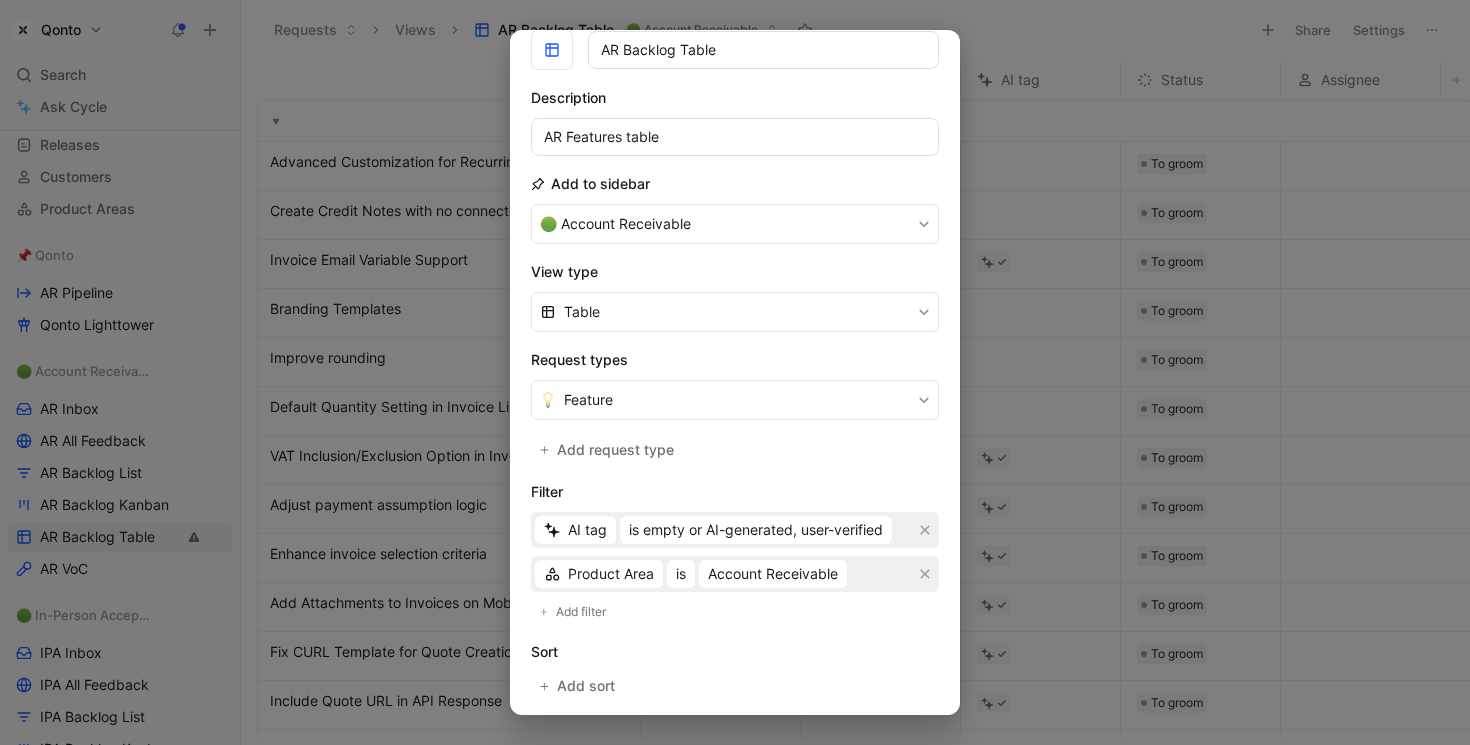 scroll, scrollTop: 322, scrollLeft: 0, axis: vertical 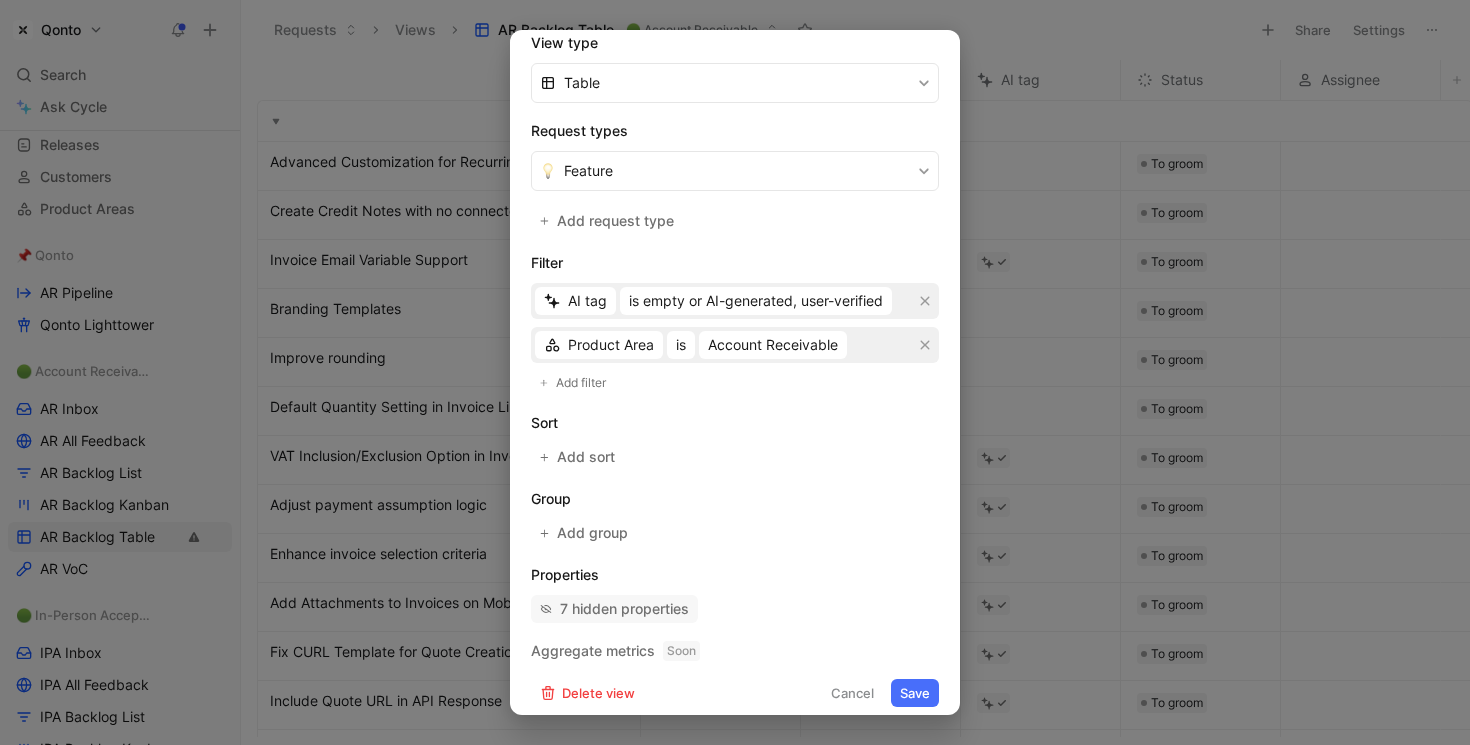 click on "7 hidden properties" at bounding box center [624, 609] 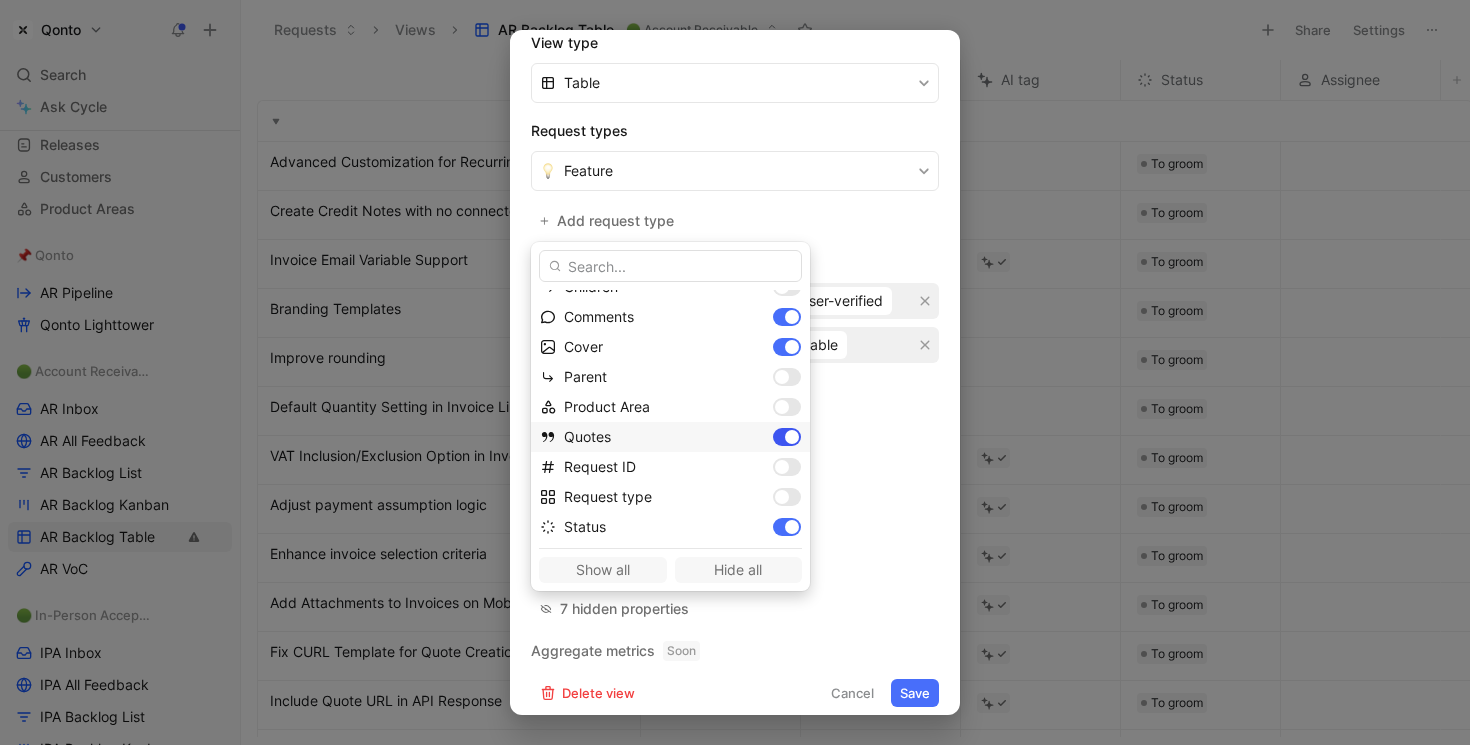 scroll, scrollTop: 139, scrollLeft: 0, axis: vertical 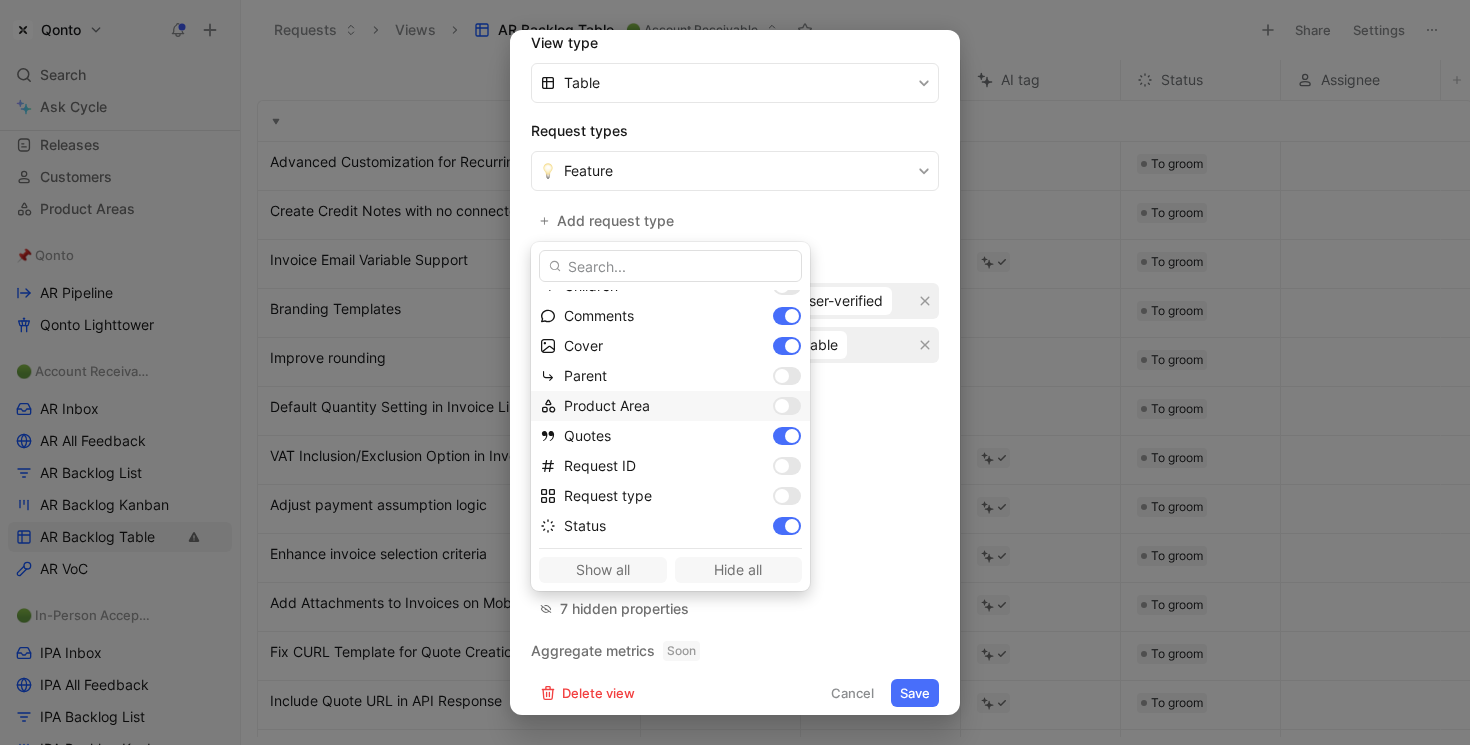 click at bounding box center [782, 406] 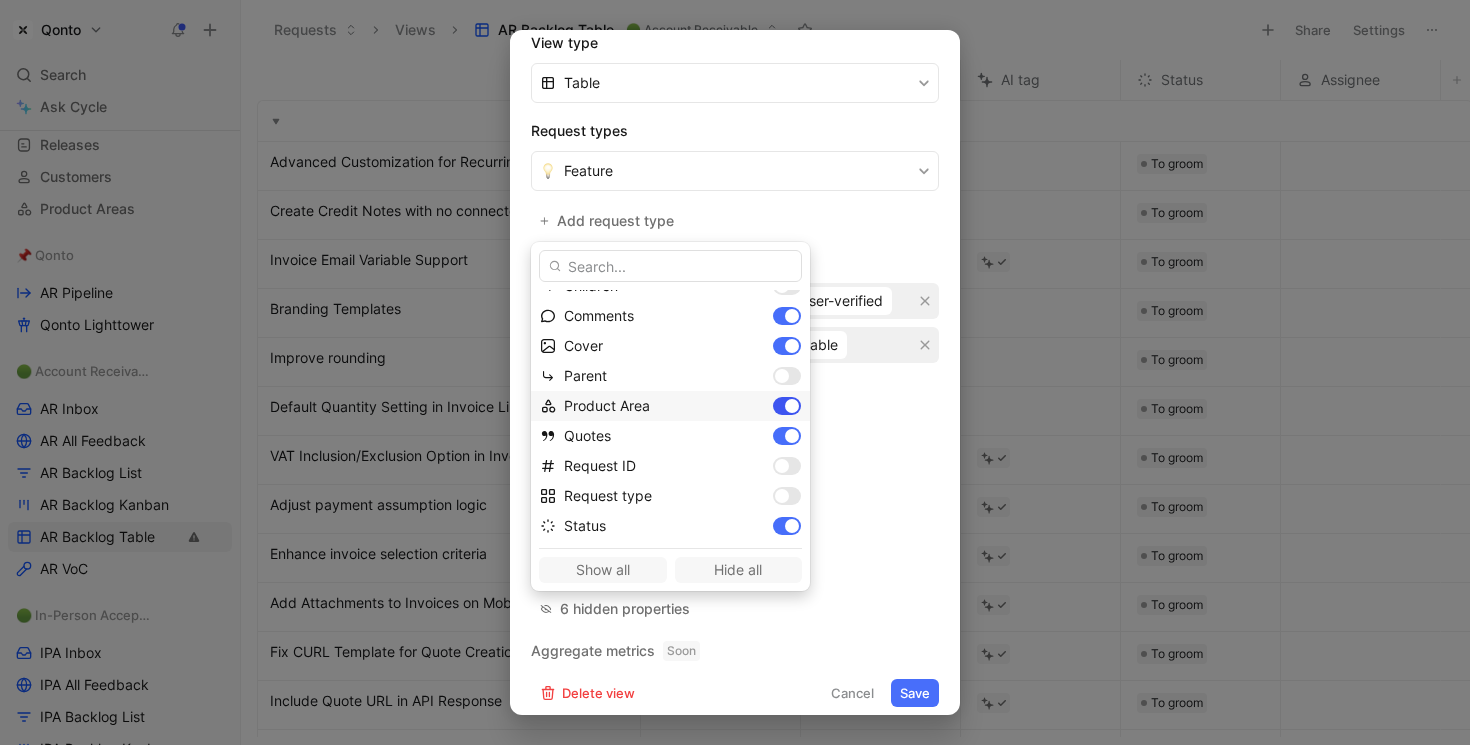 click at bounding box center [787, 406] 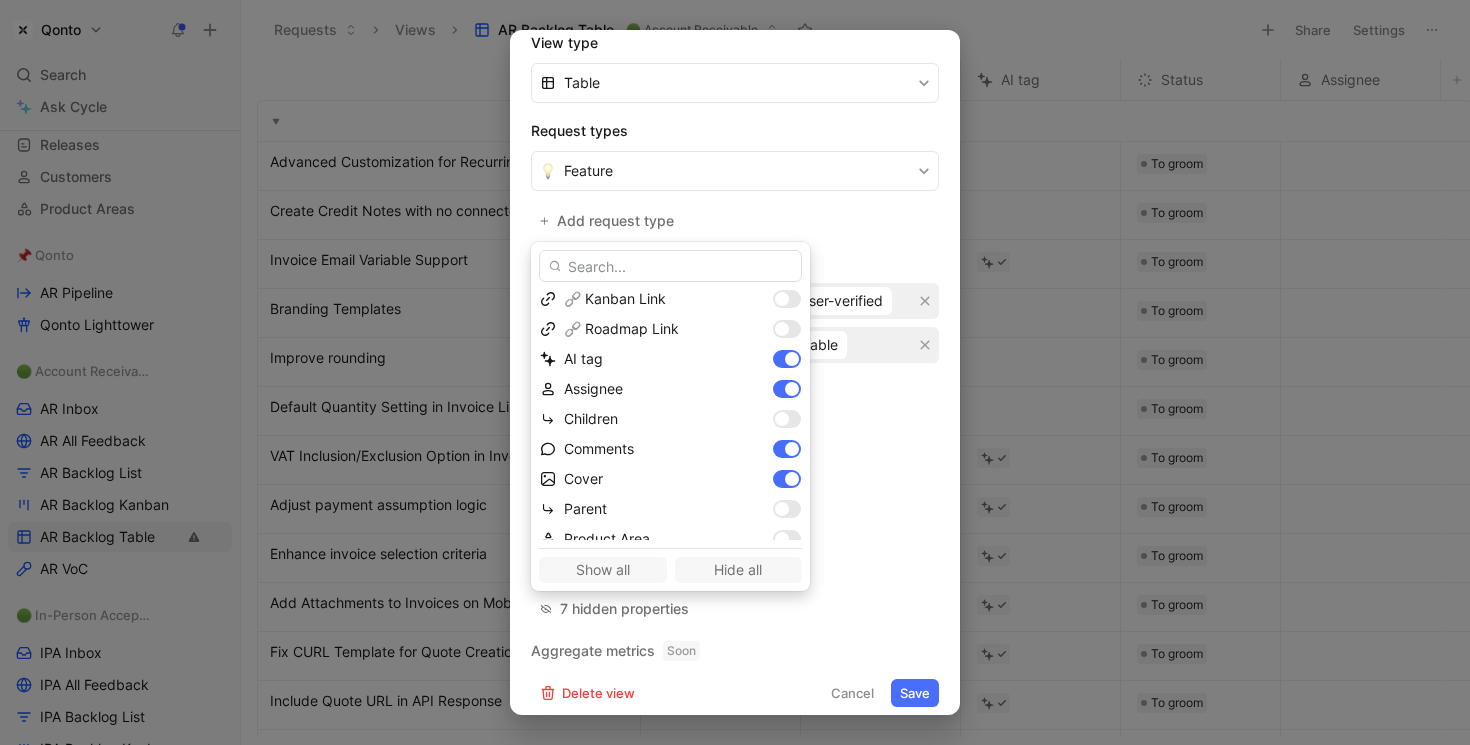 scroll, scrollTop: 0, scrollLeft: 0, axis: both 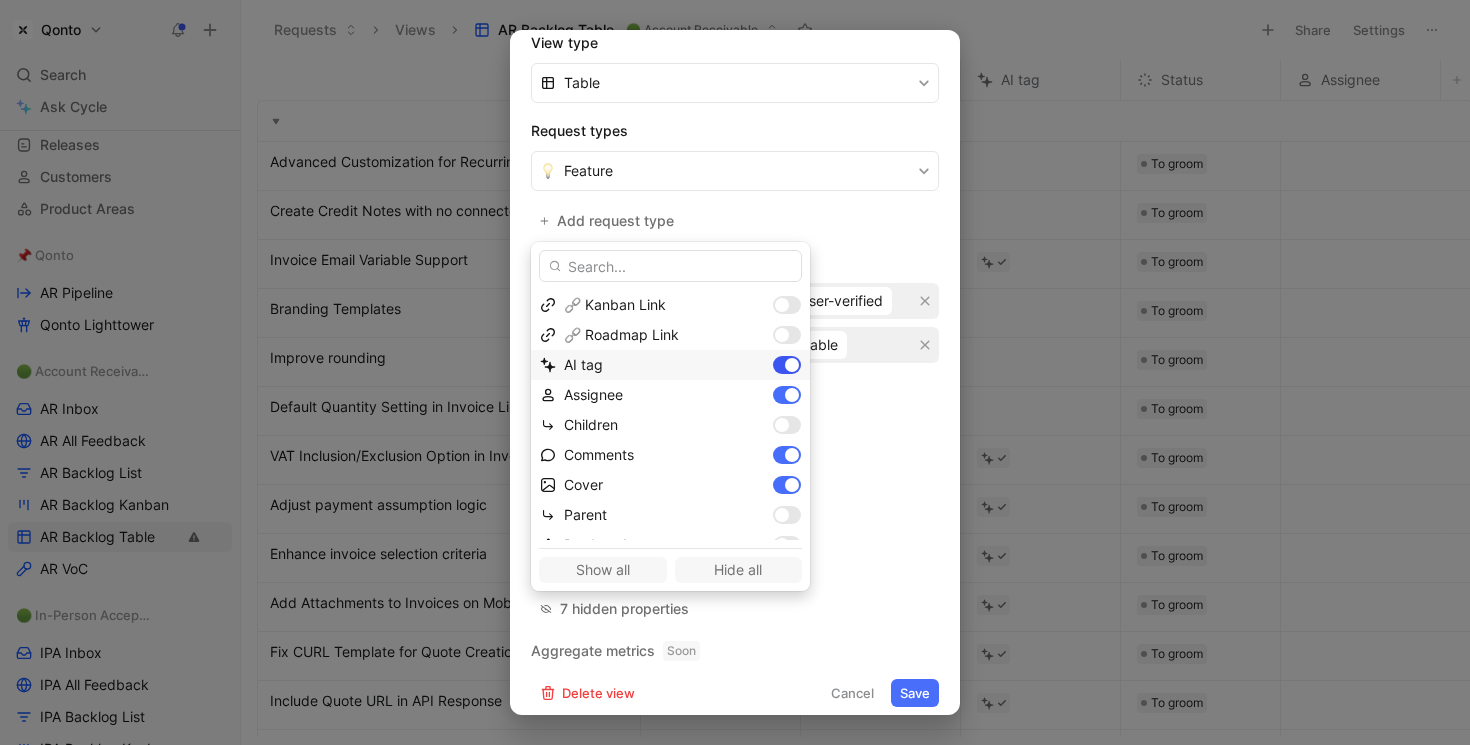 click at bounding box center [792, 365] 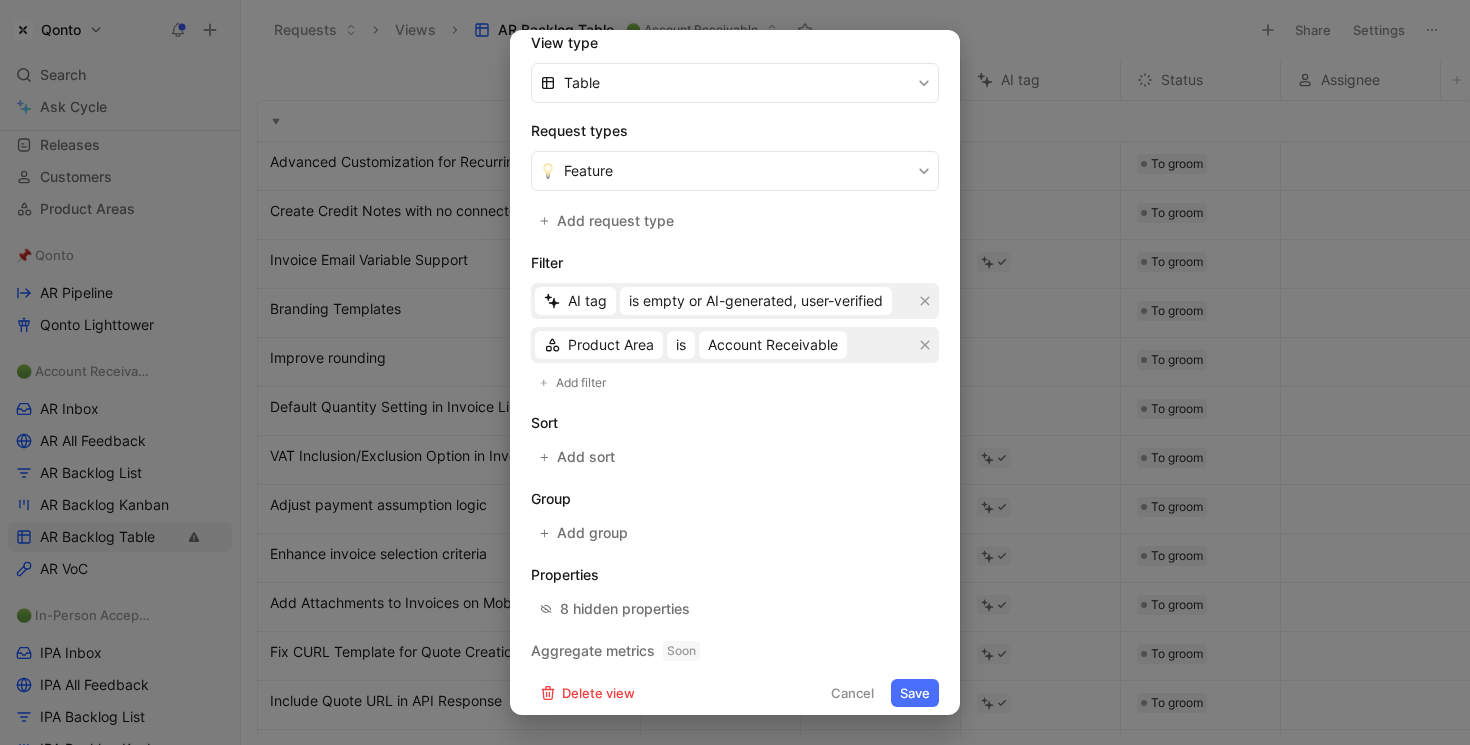 click on "Save" at bounding box center (915, 693) 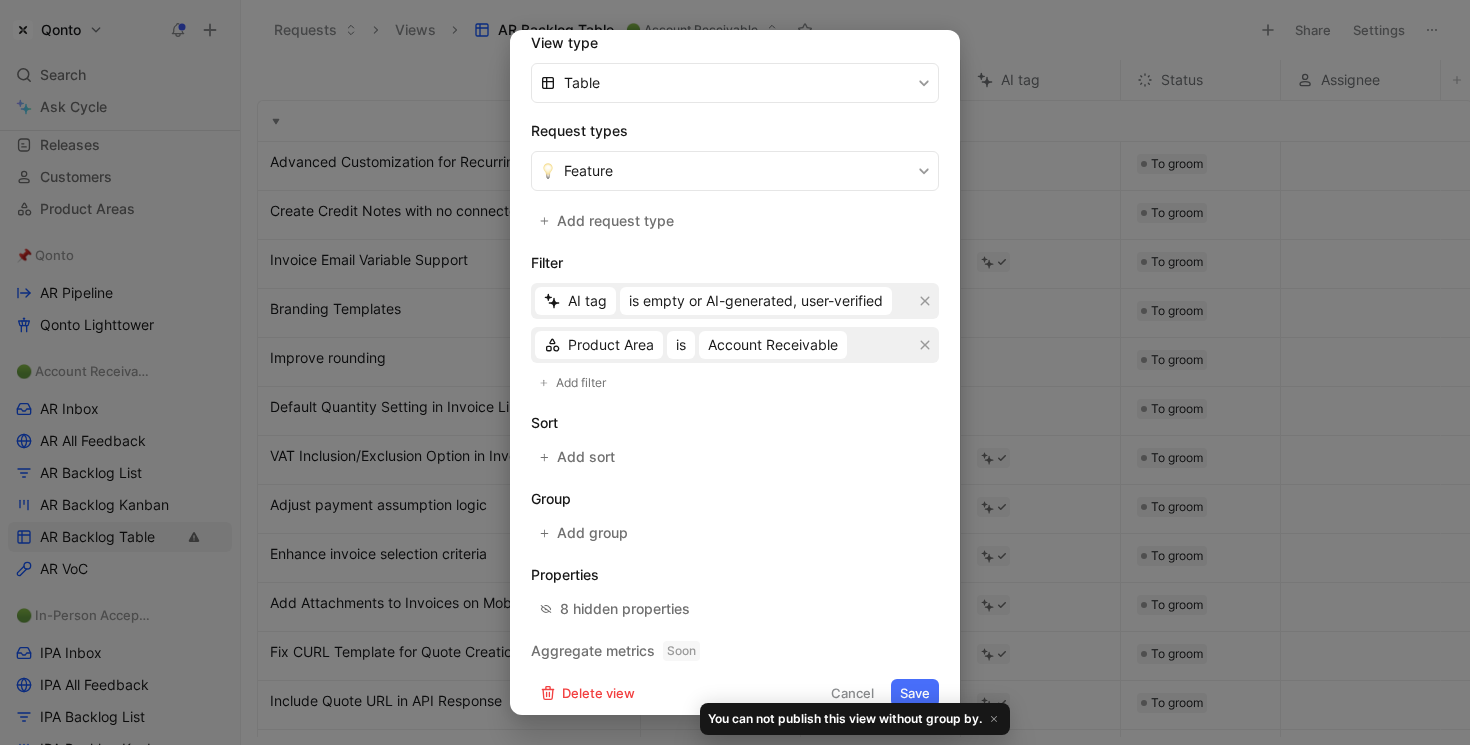 click on "Save" at bounding box center [915, 693] 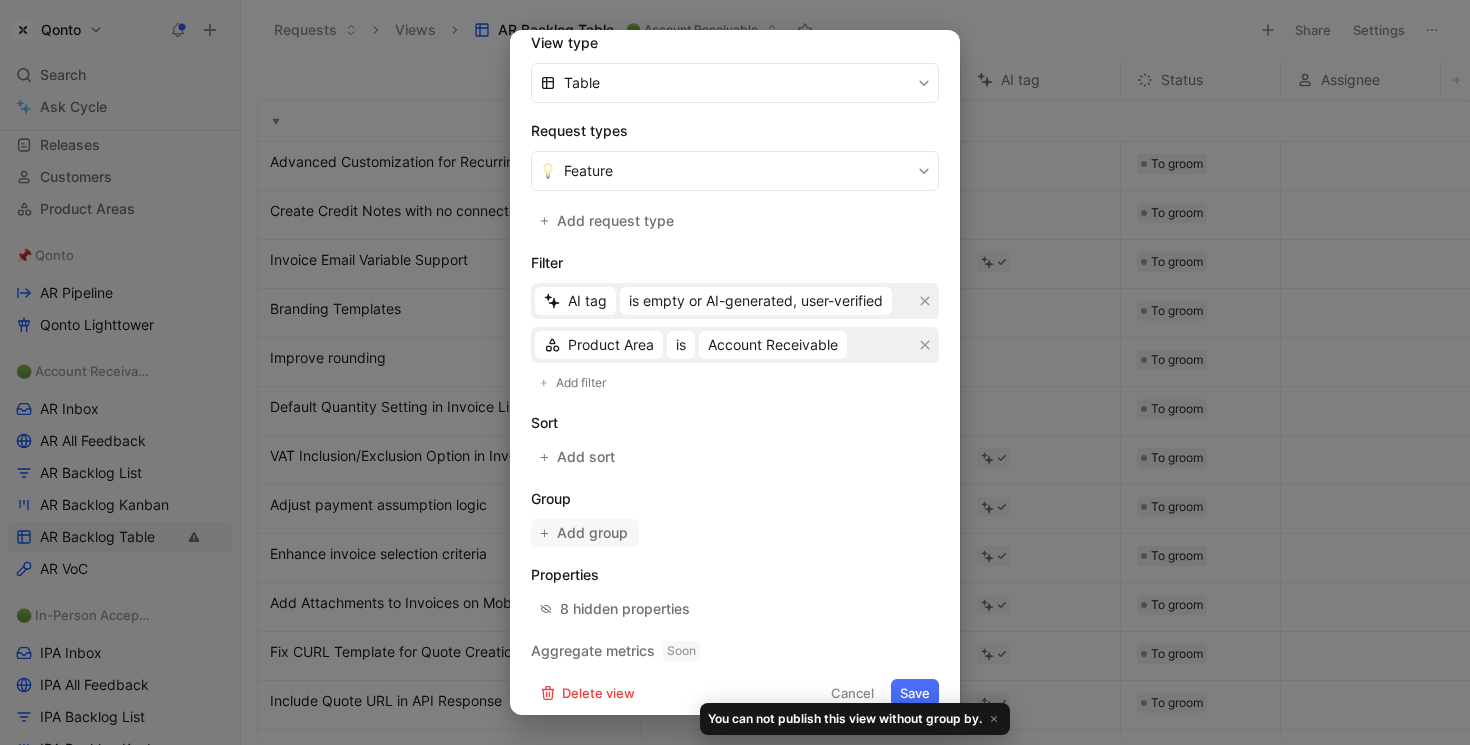click on "Add group" at bounding box center [593, 533] 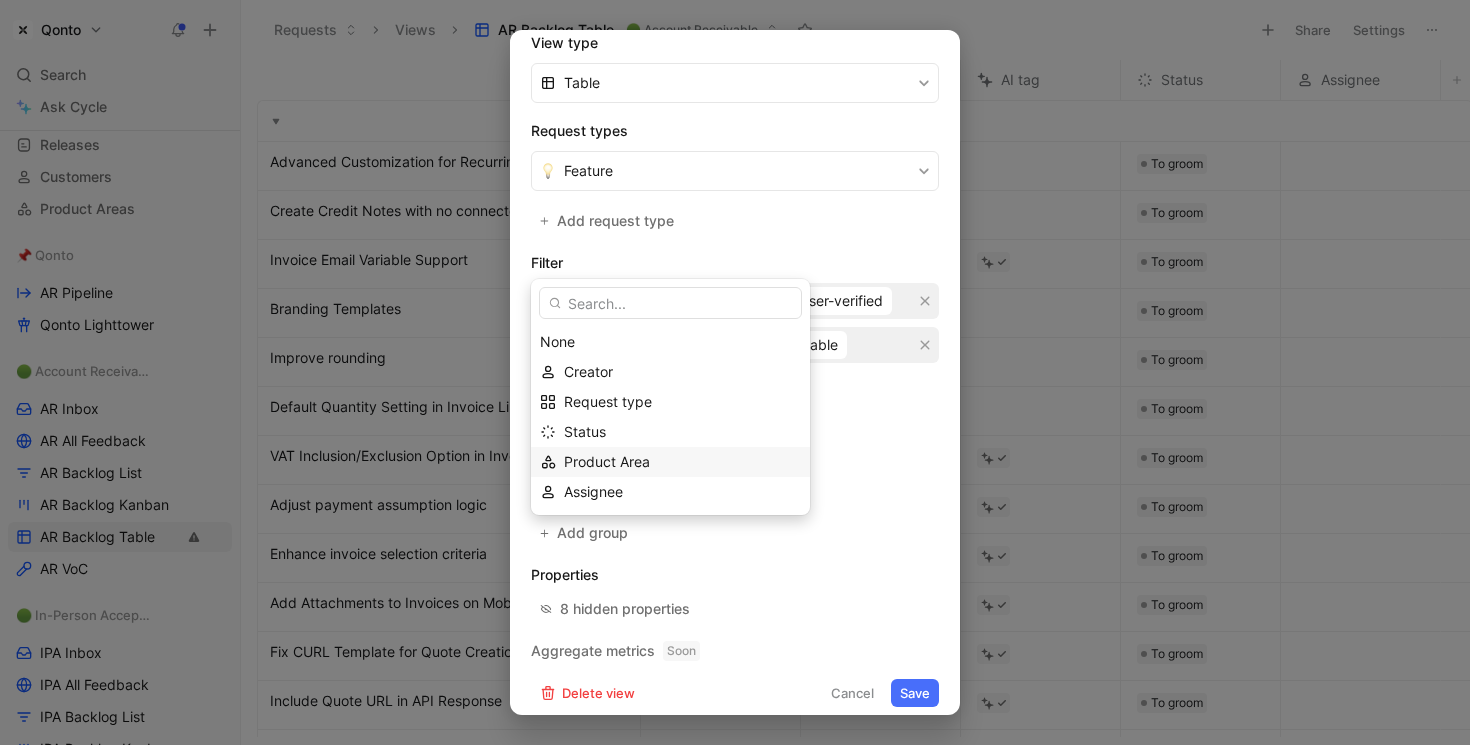 click on "Product Area" at bounding box center (607, 461) 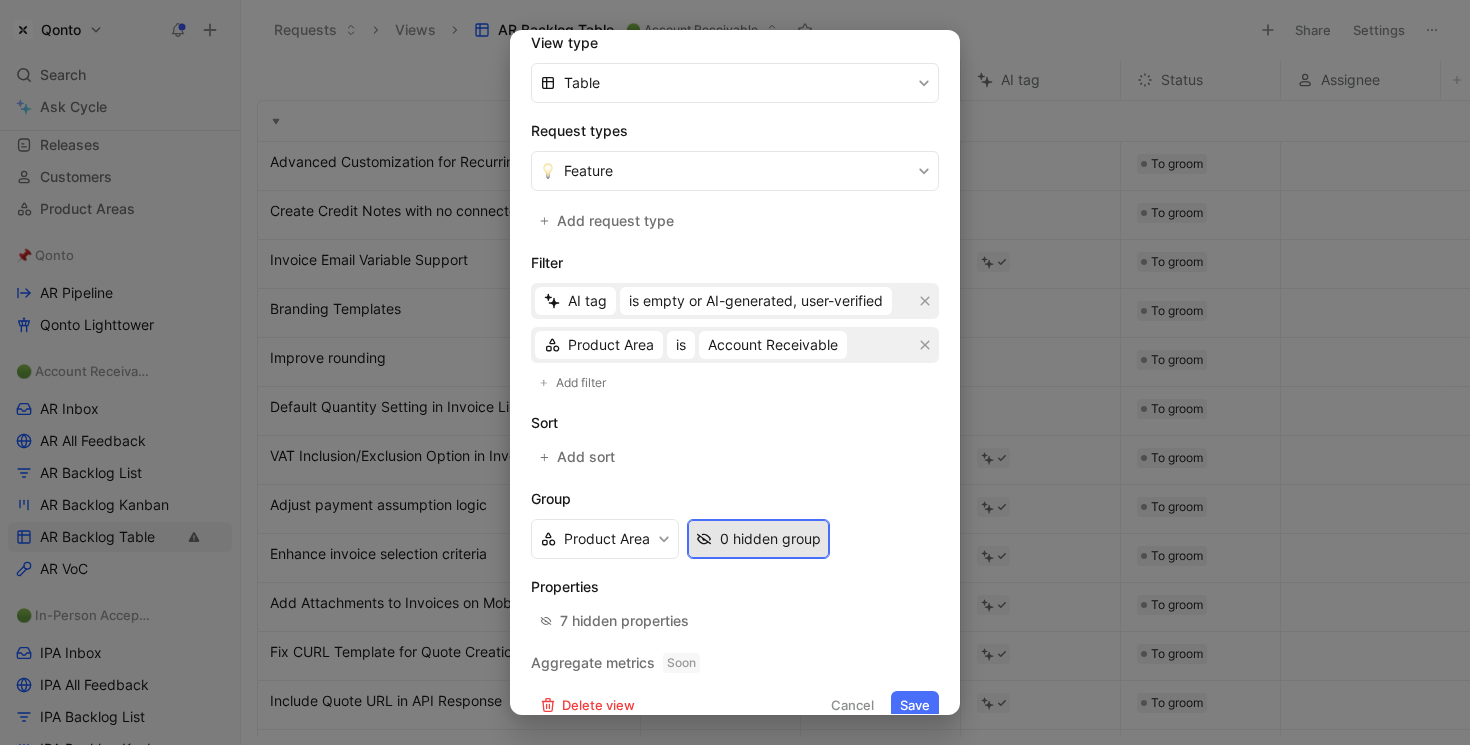 click on "0 hidden group" at bounding box center [770, 539] 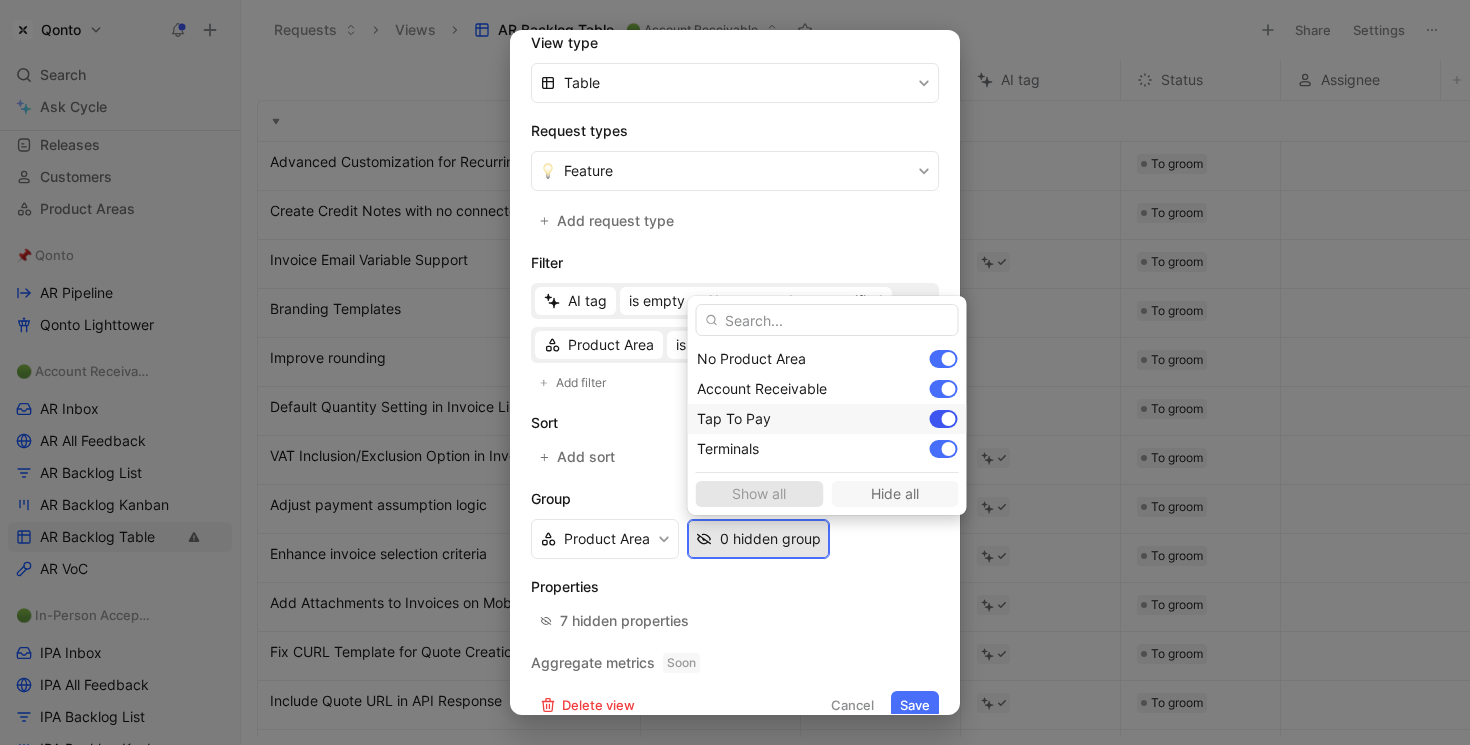 click at bounding box center [944, 419] 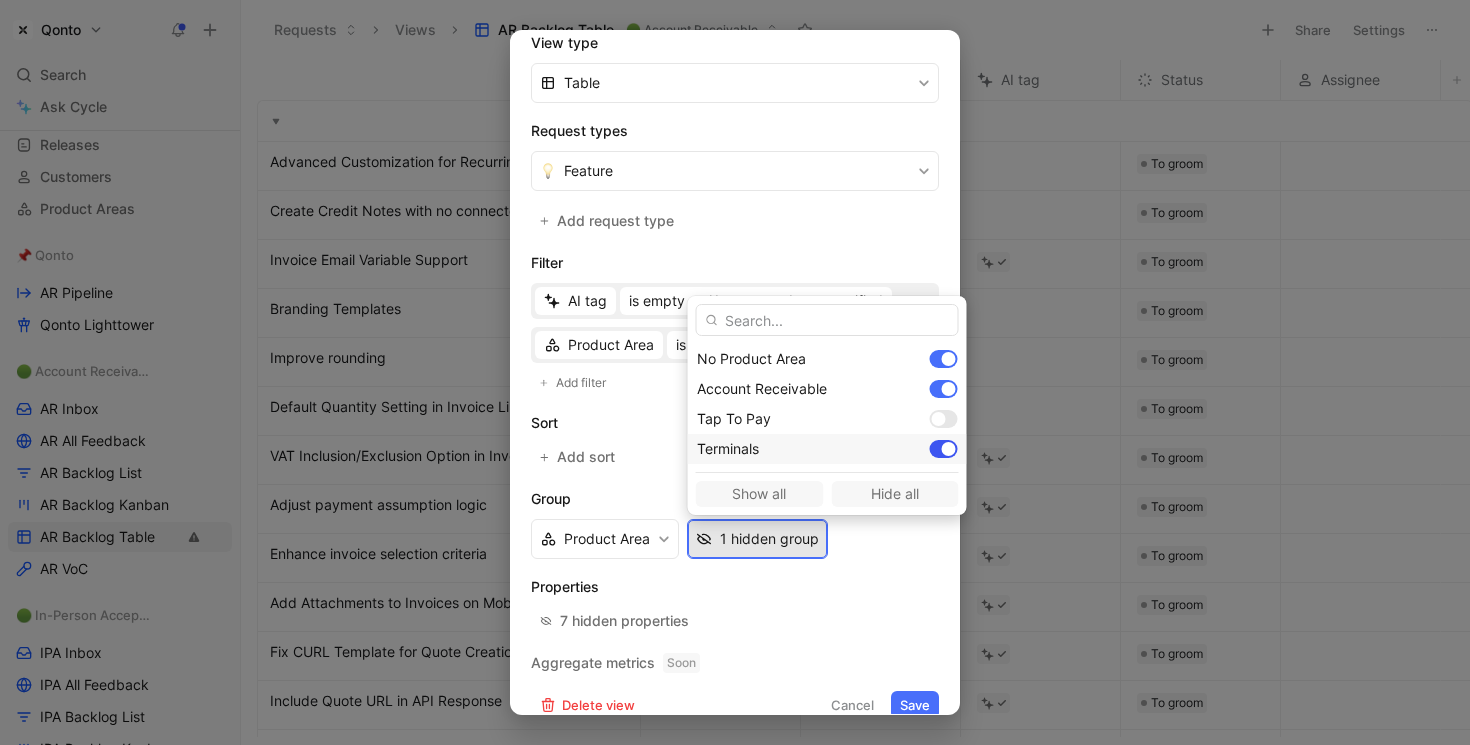click at bounding box center (944, 449) 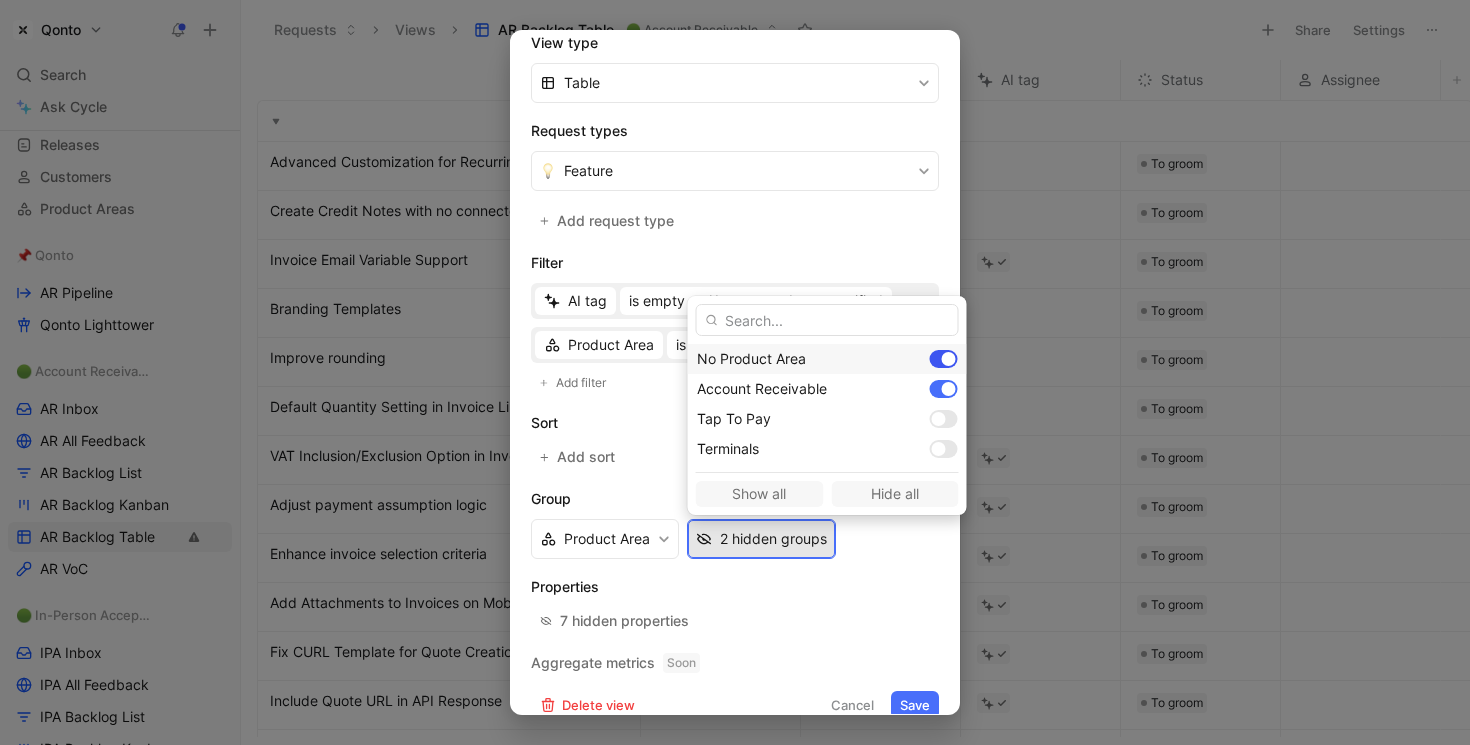 click at bounding box center (944, 359) 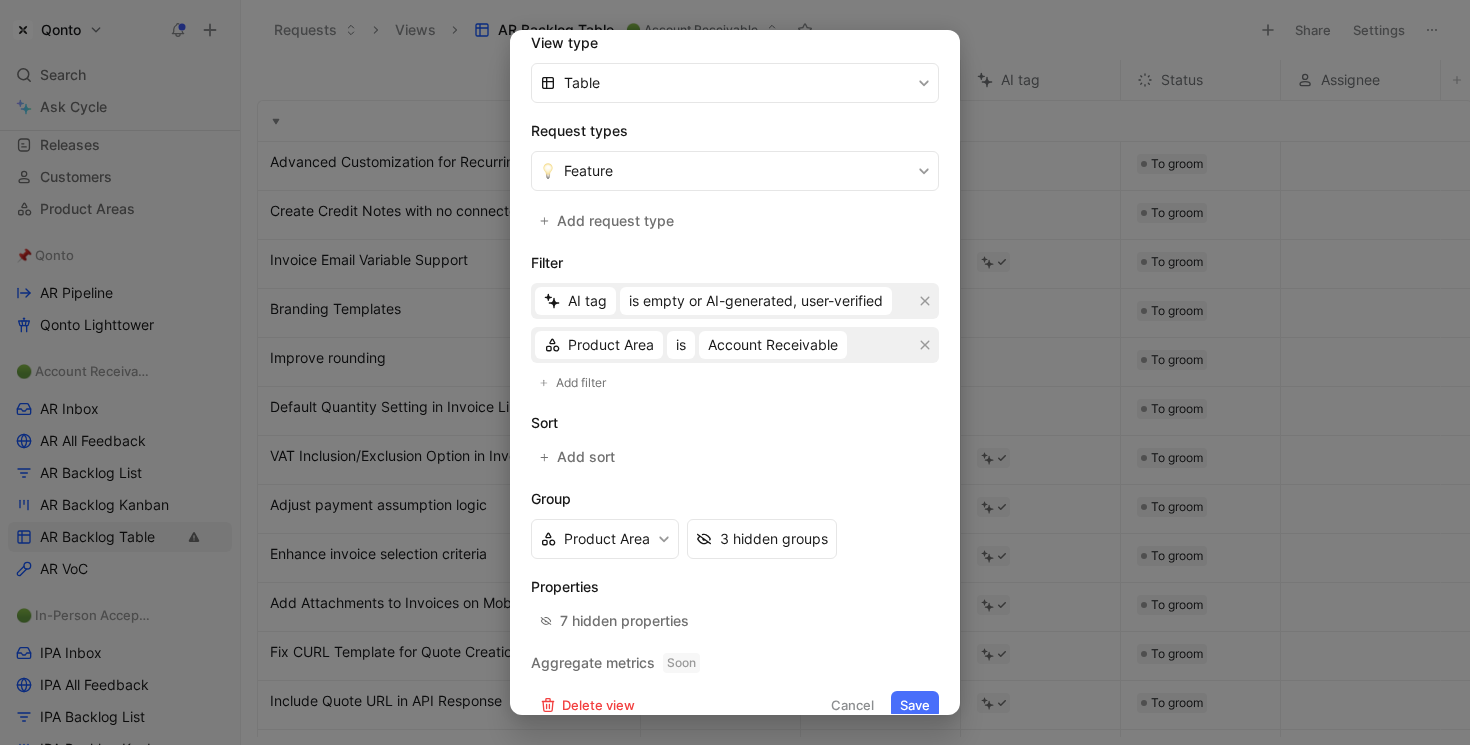 click on "Save" at bounding box center [915, 705] 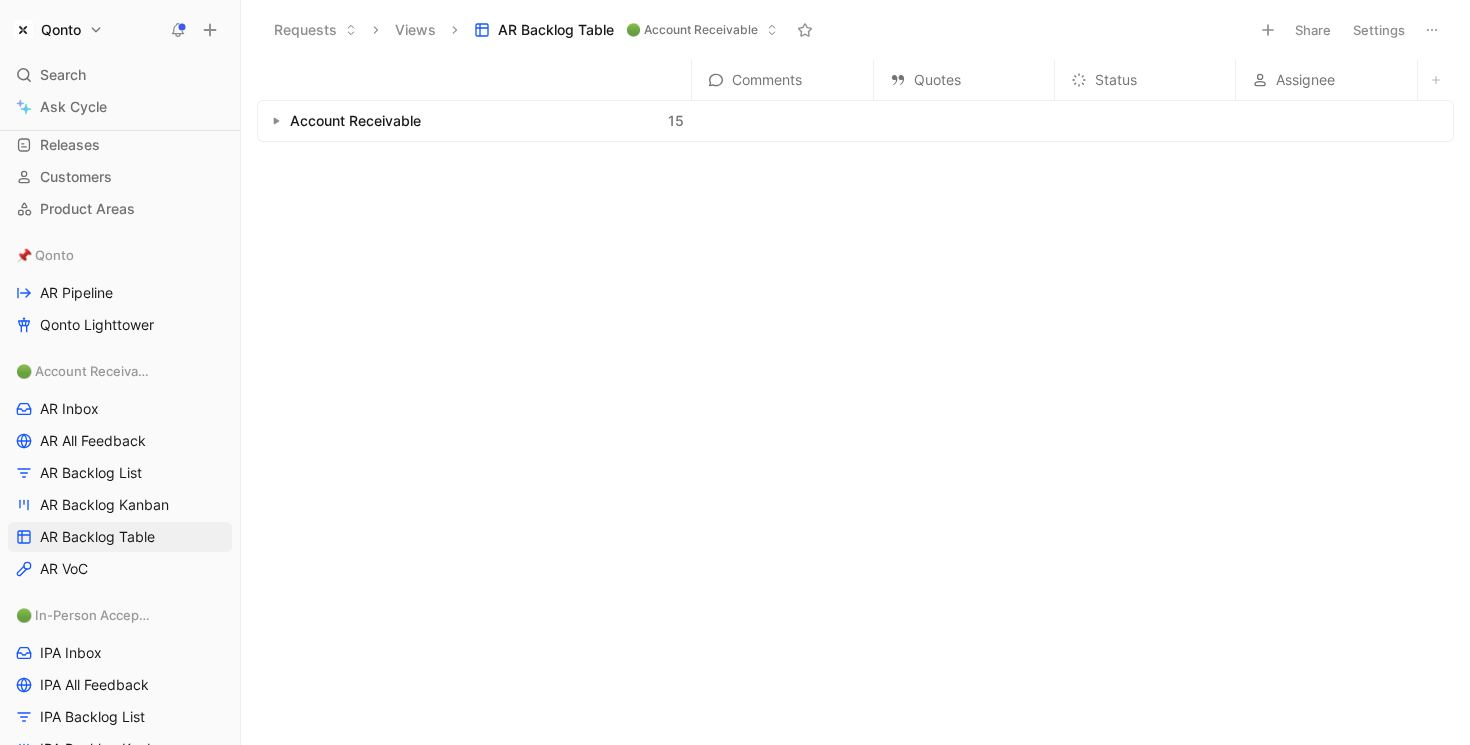 click 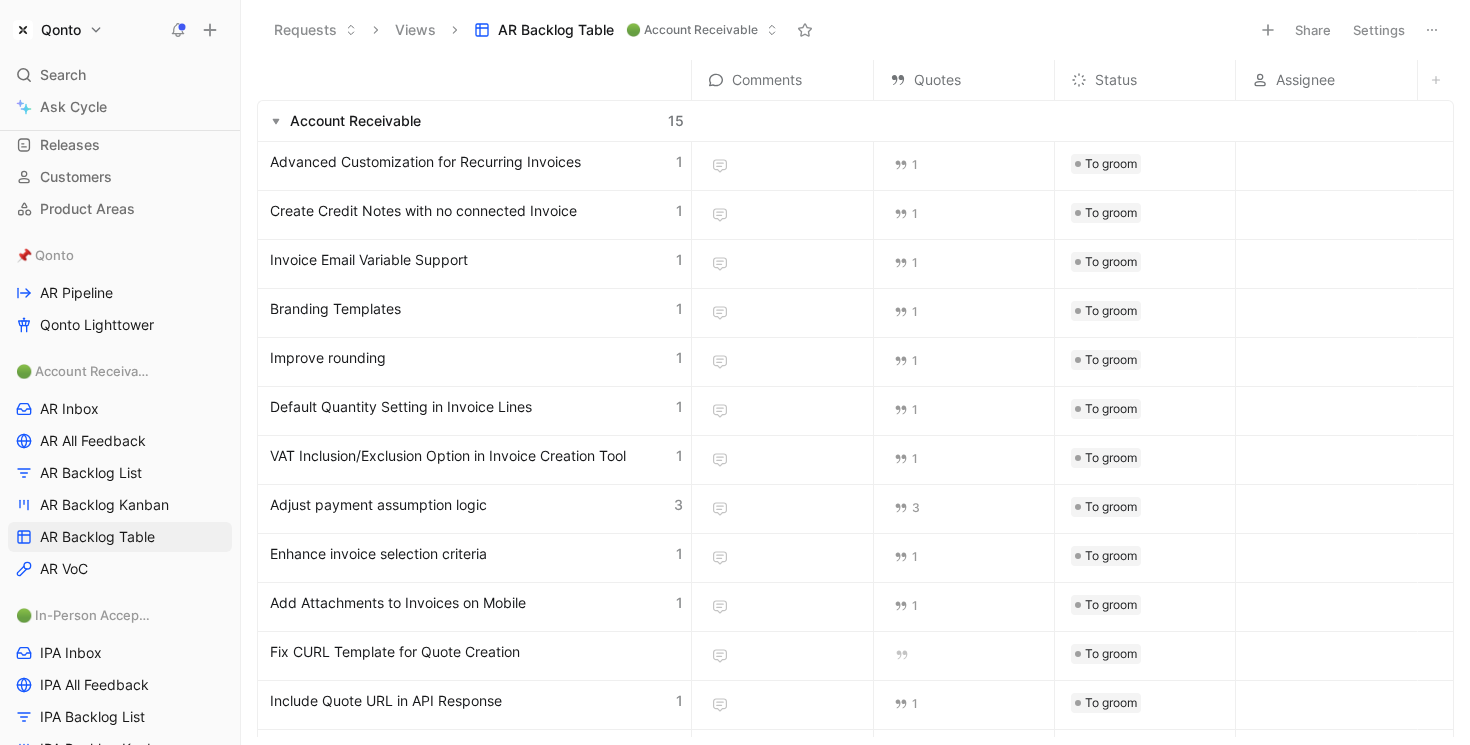 scroll, scrollTop: 197, scrollLeft: 0, axis: vertical 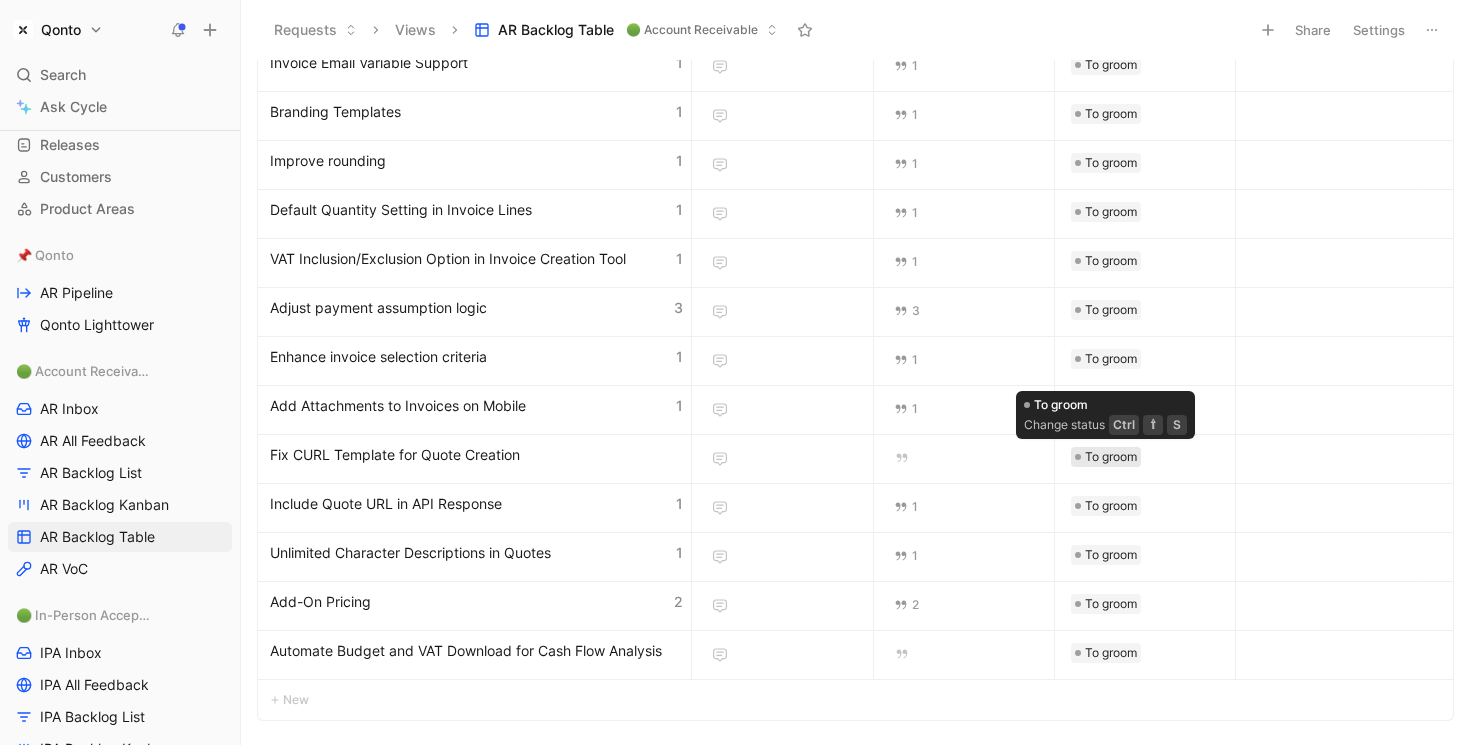 type 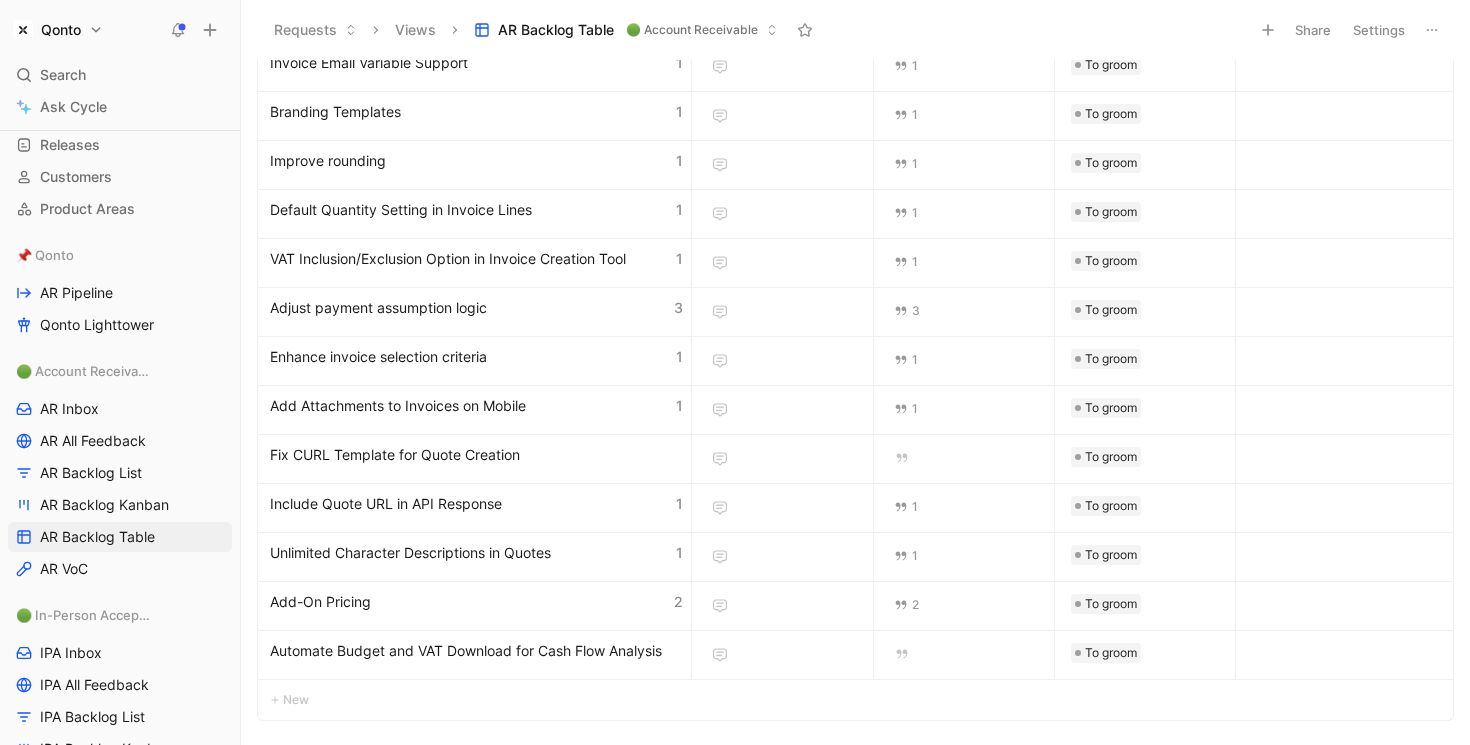 scroll, scrollTop: 0, scrollLeft: 0, axis: both 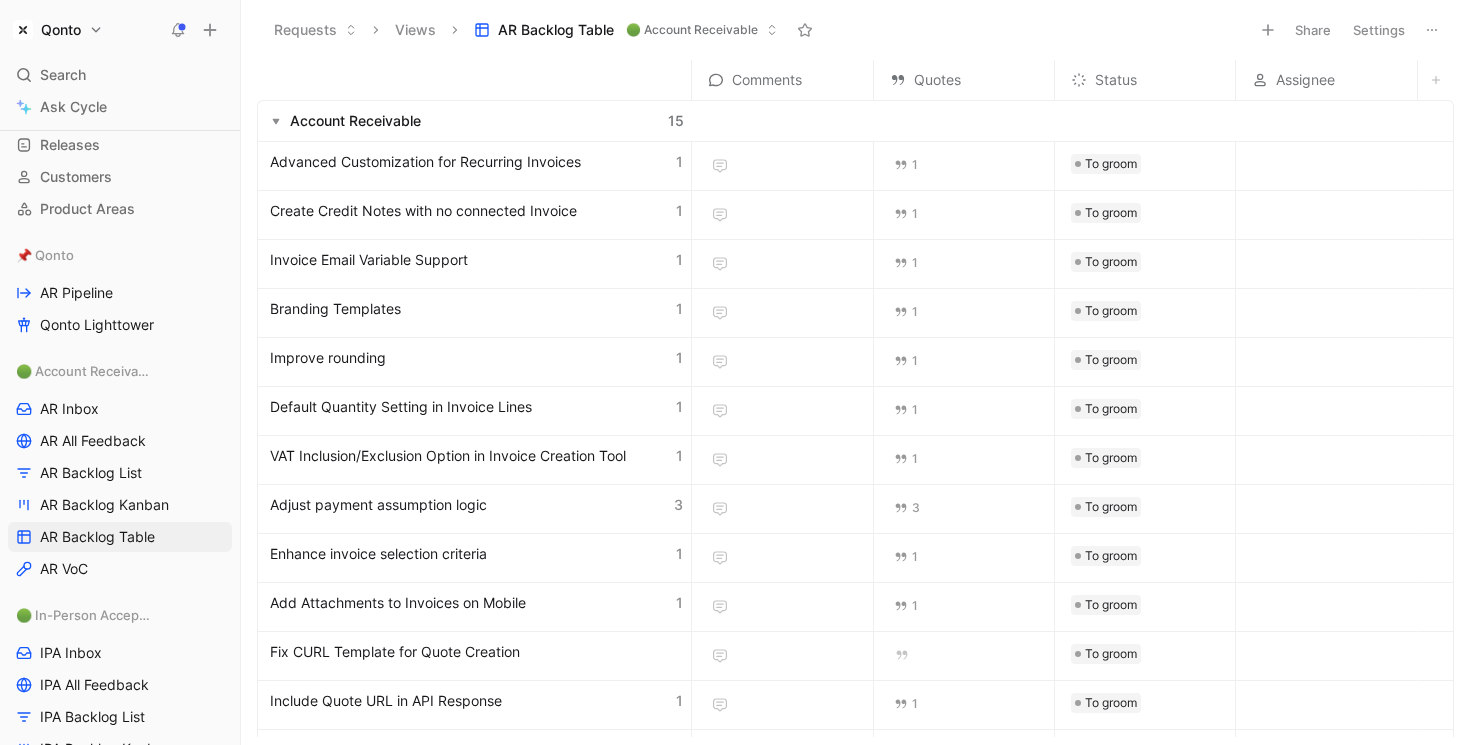 drag, startPoint x: 748, startPoint y: 82, endPoint x: 821, endPoint y: 82, distance: 73 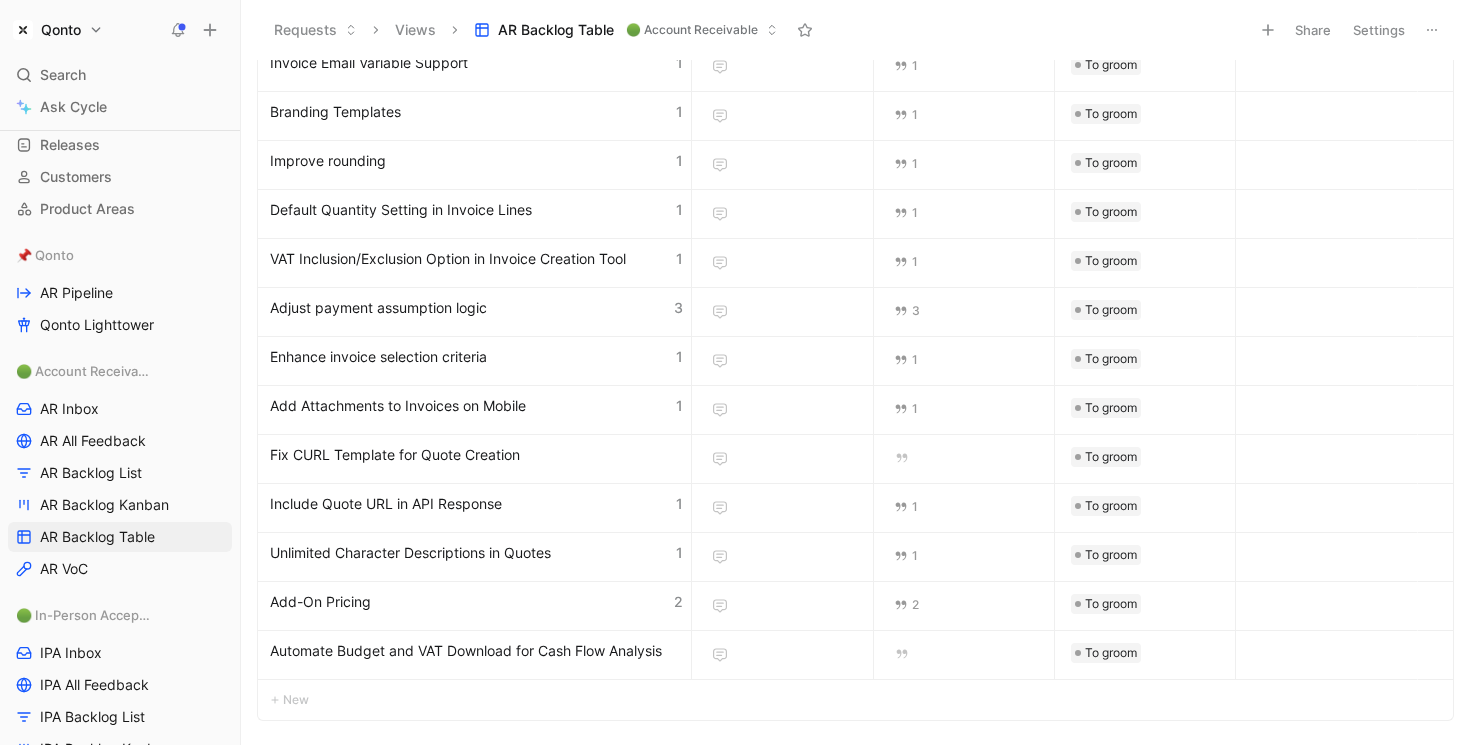 click on "VAT Inclusion/Exclusion Option in Invoice Creation Tool" at bounding box center (448, 259) 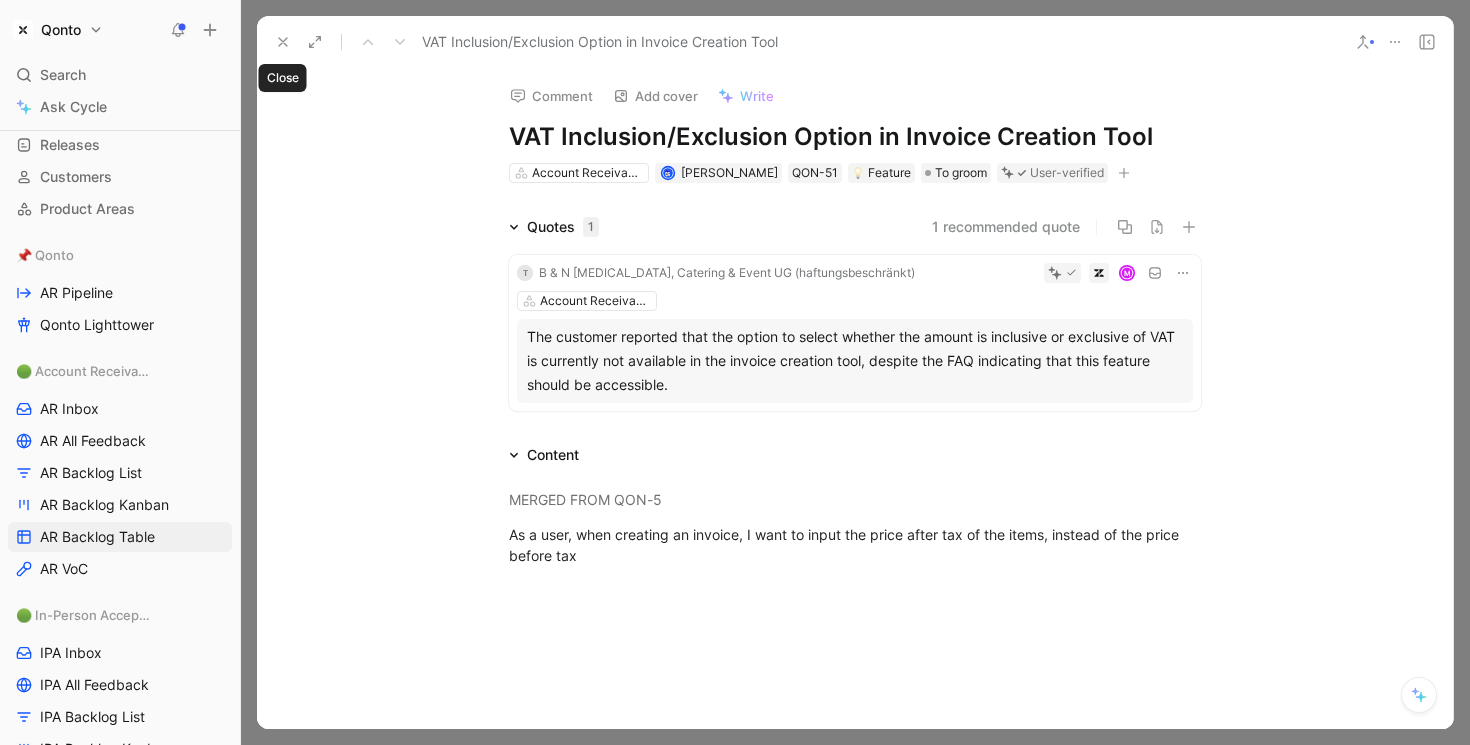 click 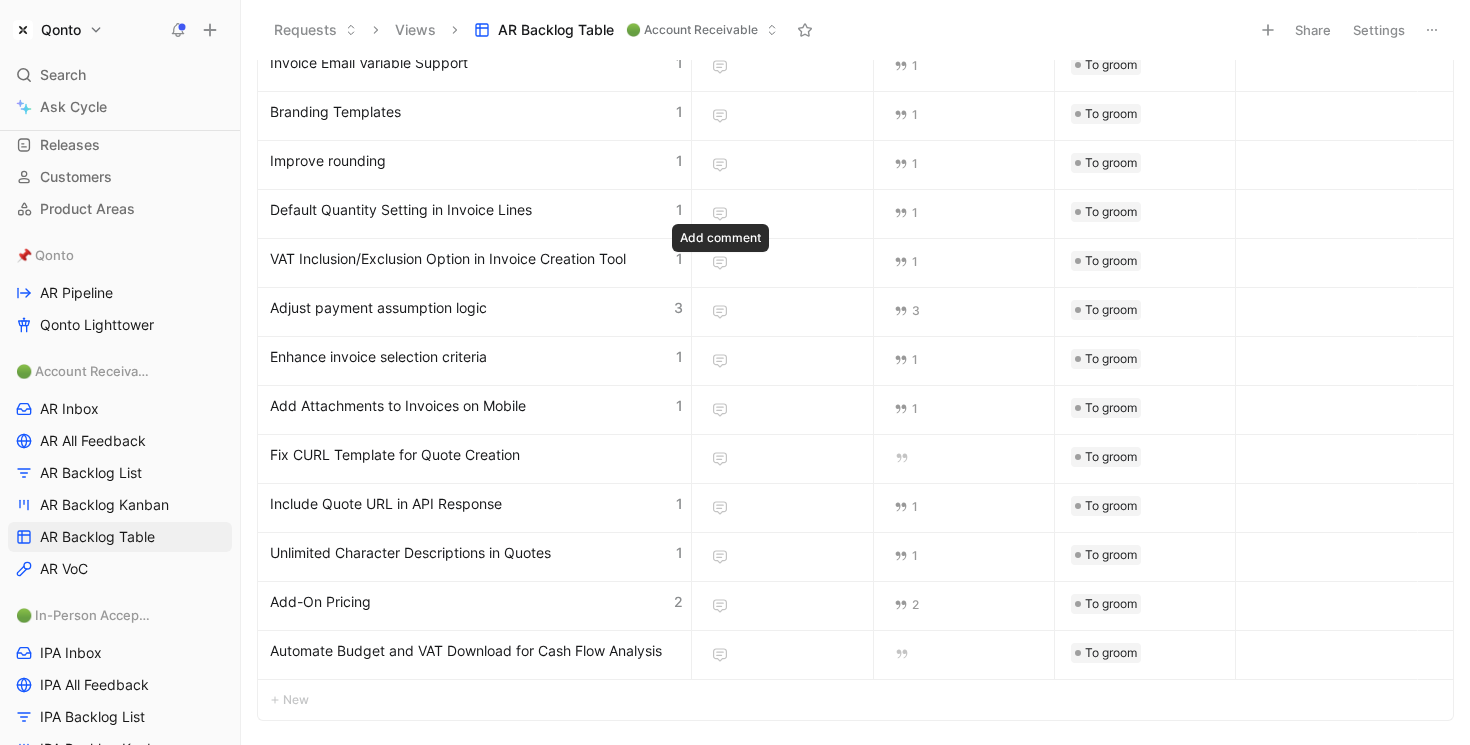 scroll, scrollTop: 0, scrollLeft: 0, axis: both 